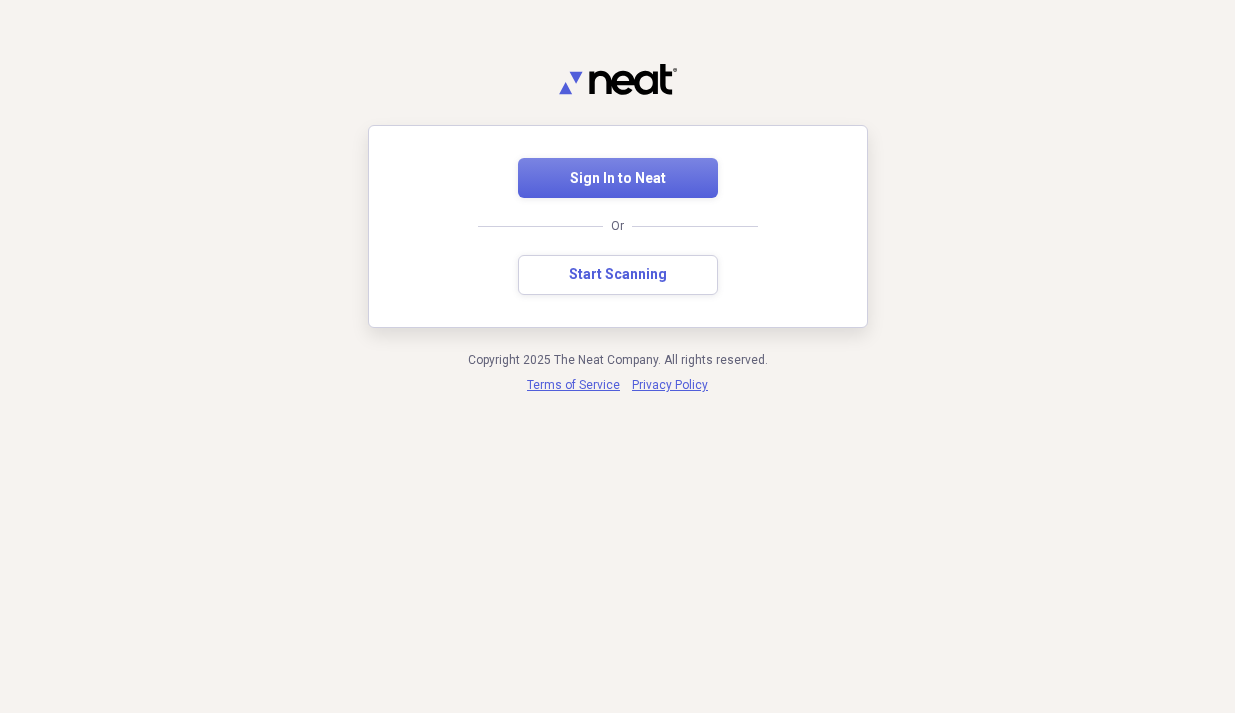 scroll, scrollTop: 0, scrollLeft: 0, axis: both 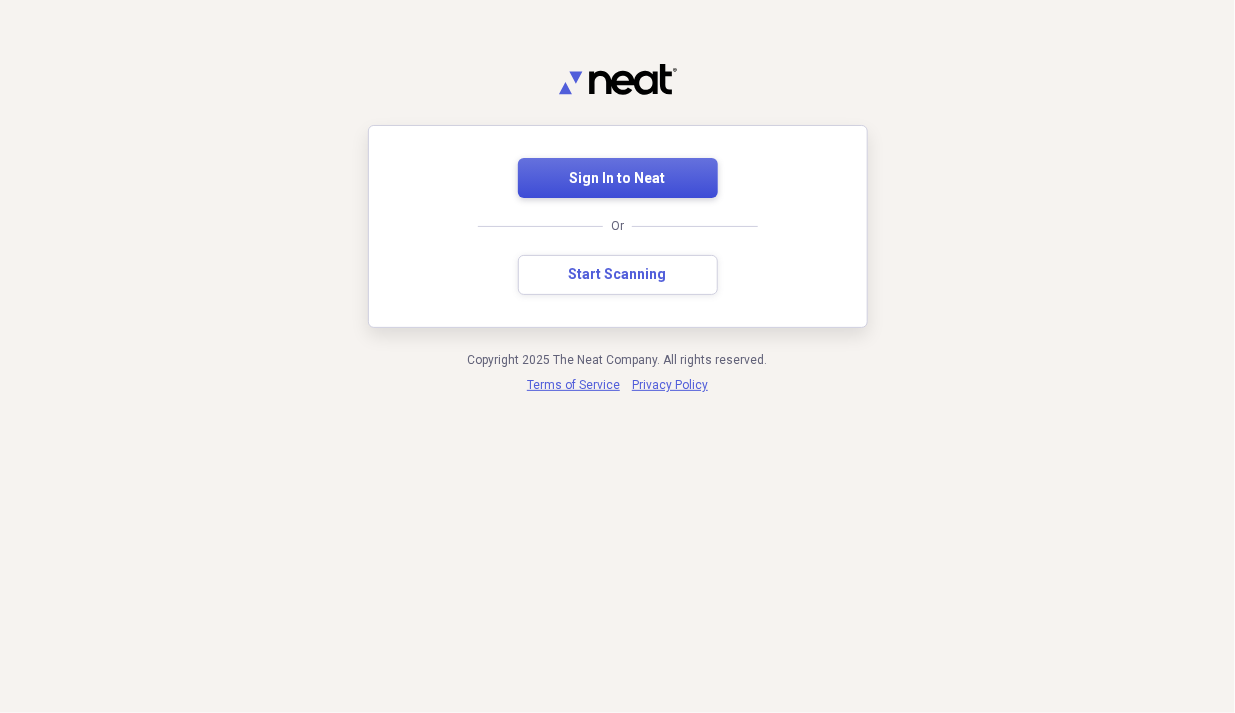 click on "Sign In to Neat" at bounding box center (618, 179) 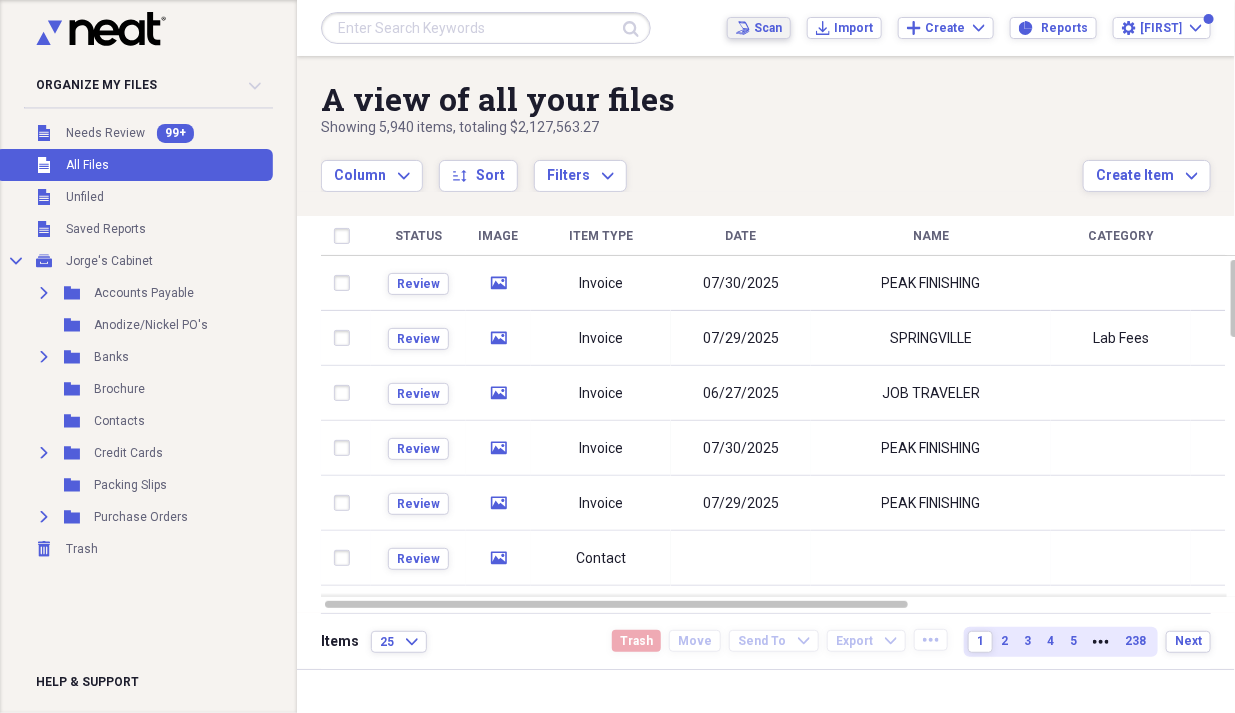 click on "Scan" 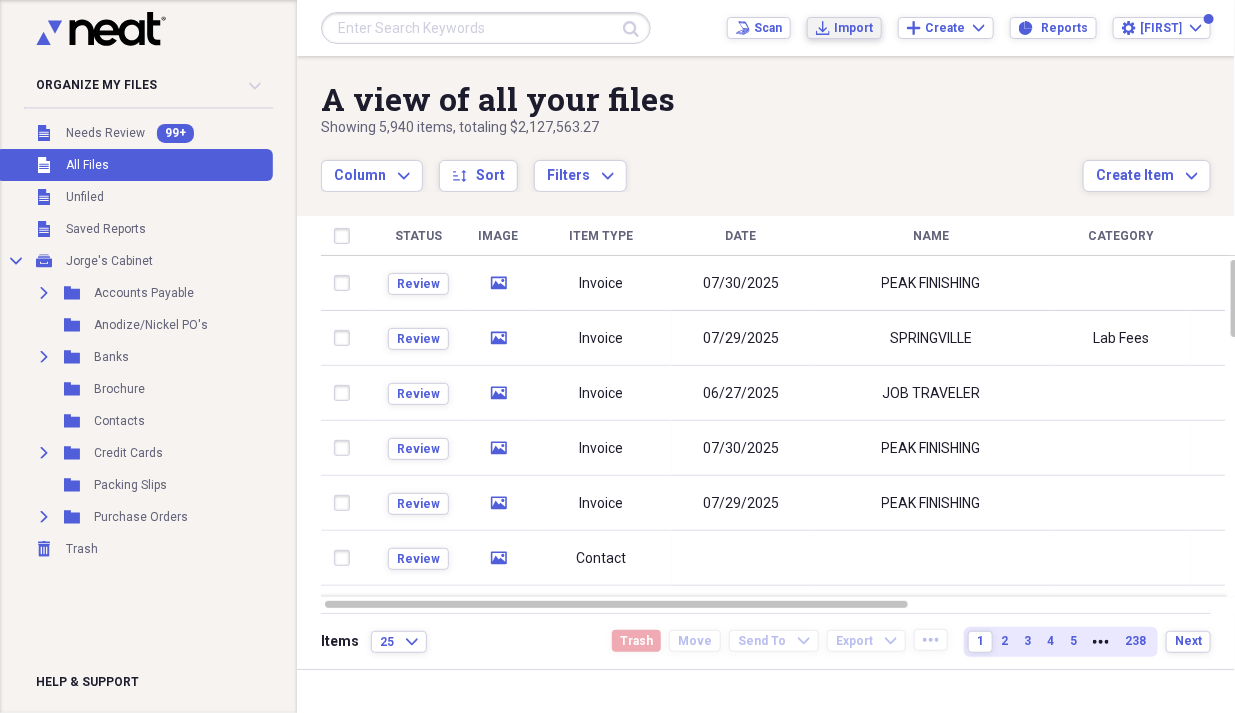 click on "Import" at bounding box center [853, 28] 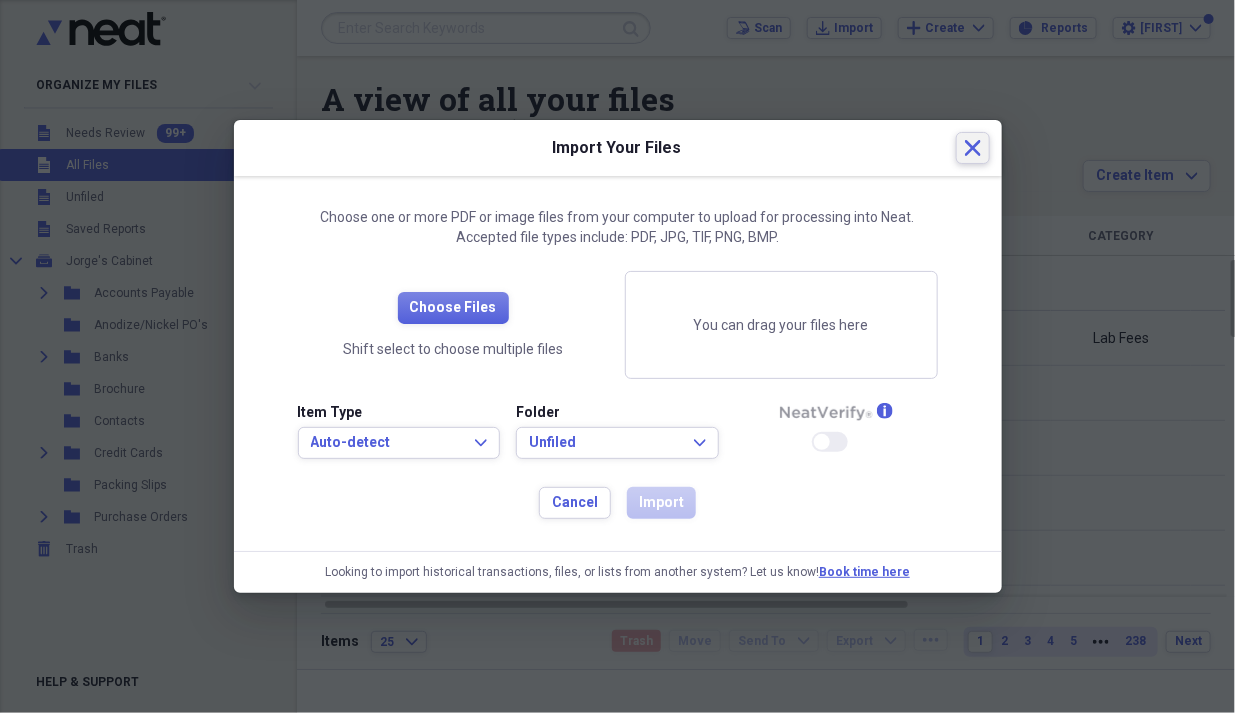 click on "Close" 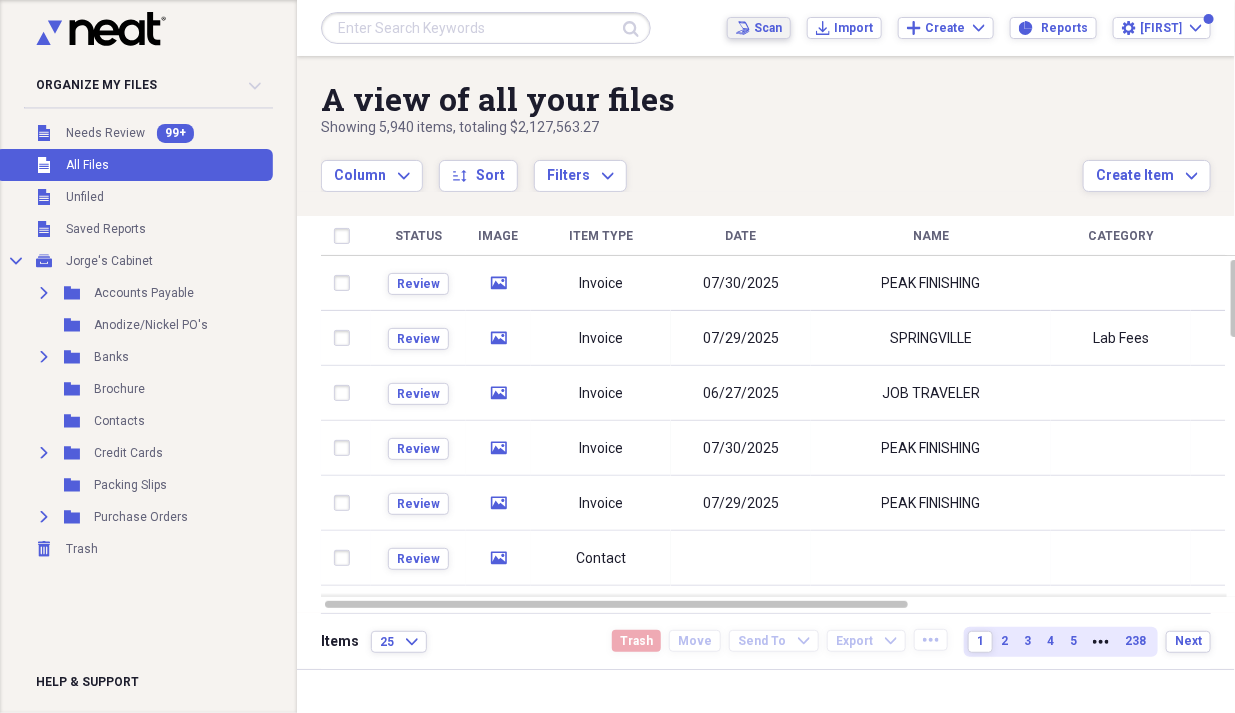 click on "Scan" at bounding box center [768, 28] 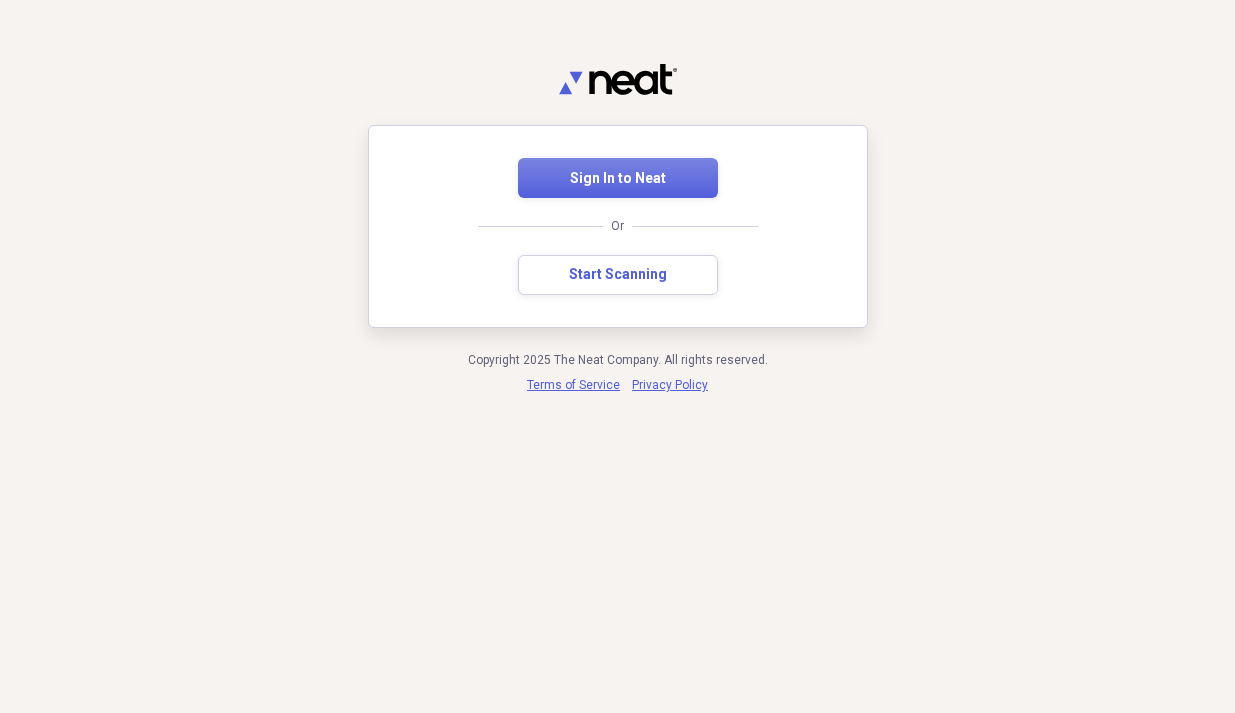 scroll, scrollTop: 0, scrollLeft: 0, axis: both 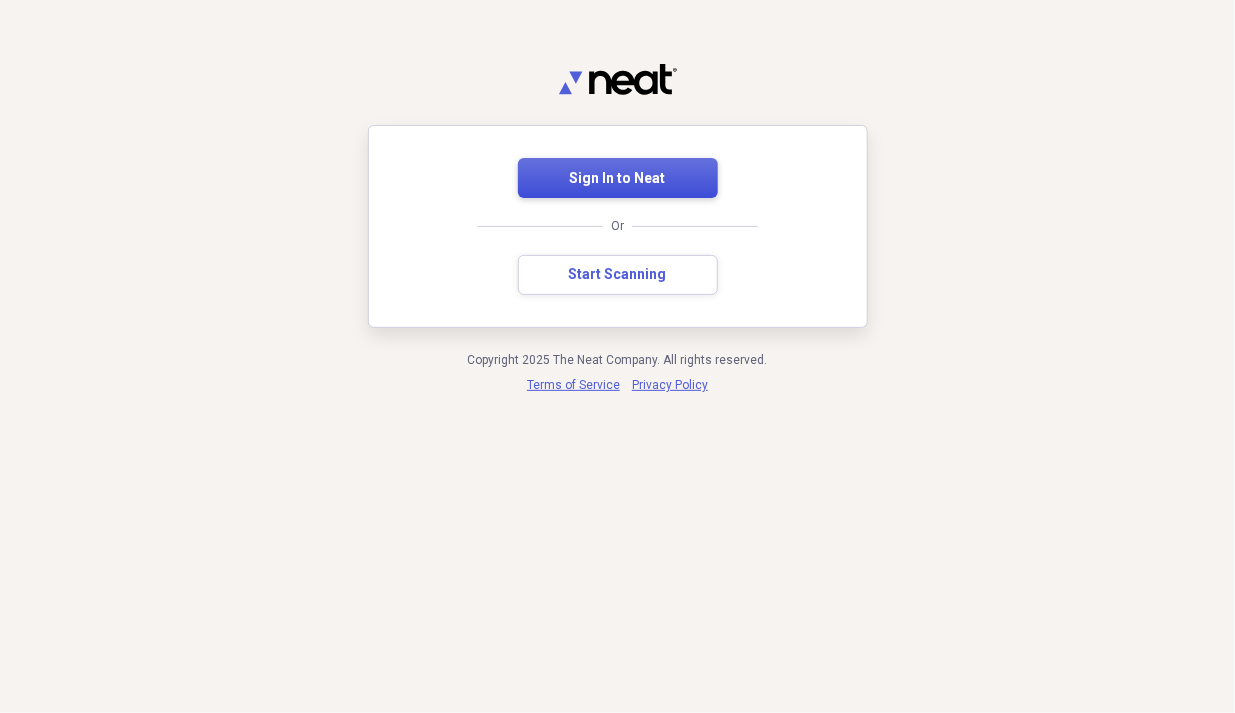 click on "Sign In to Neat" at bounding box center (618, 179) 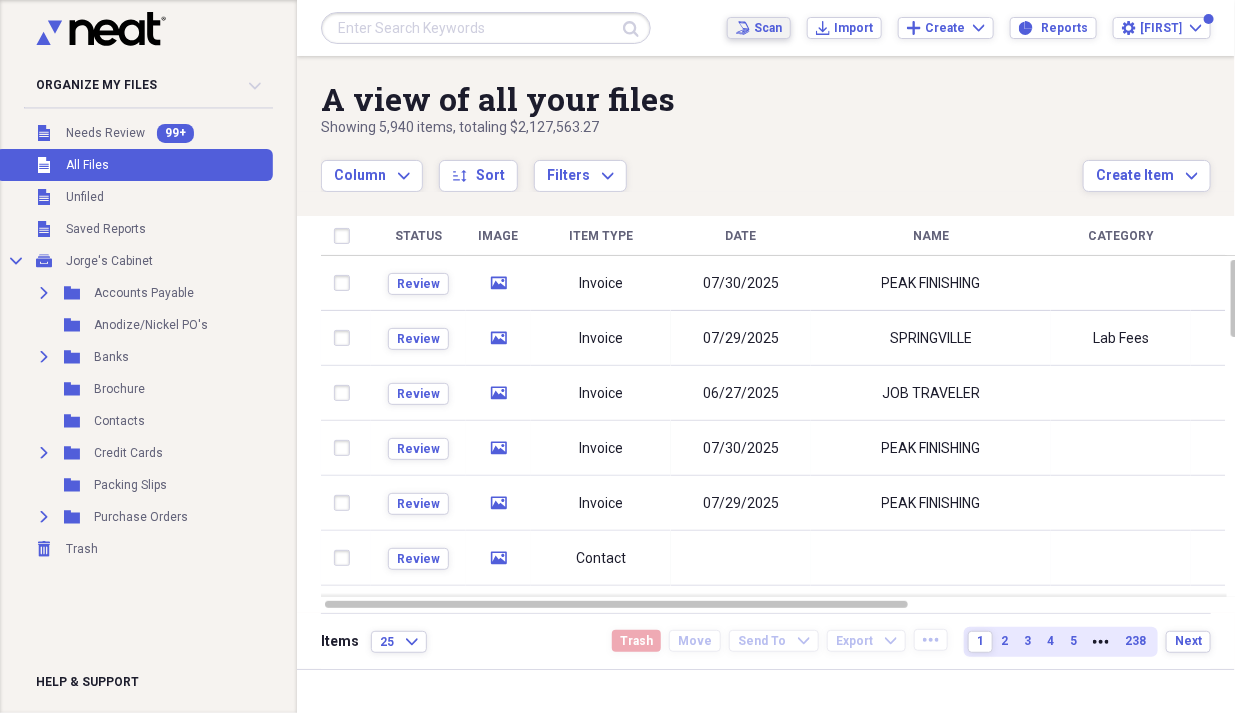 click on "Scan Scan" at bounding box center [759, 28] 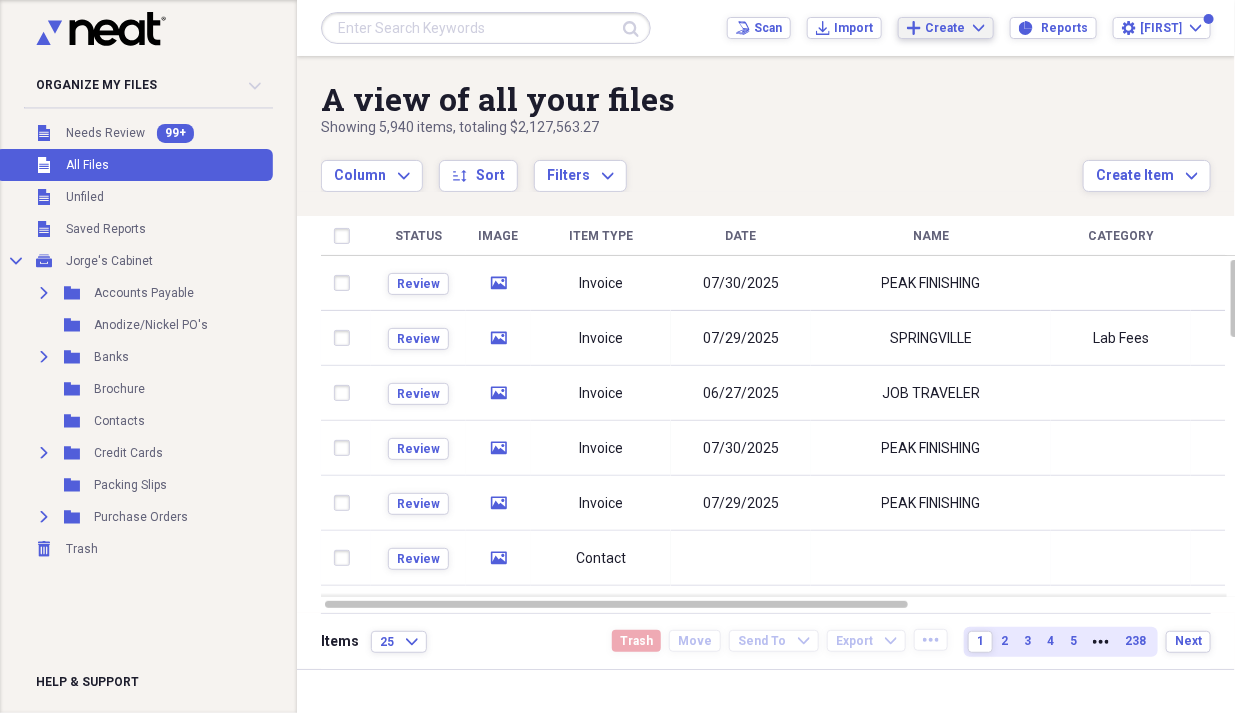 click on "Create Expand" at bounding box center (955, 28) 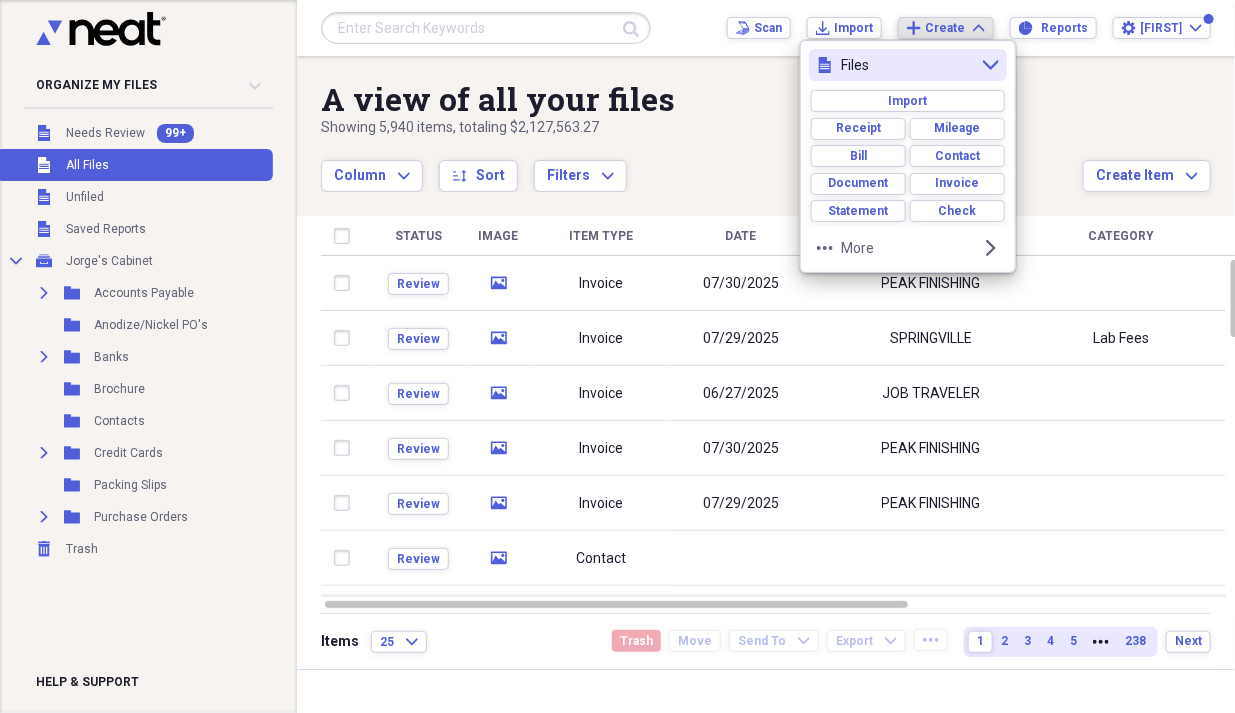 click on "Create Expand" at bounding box center [955, 28] 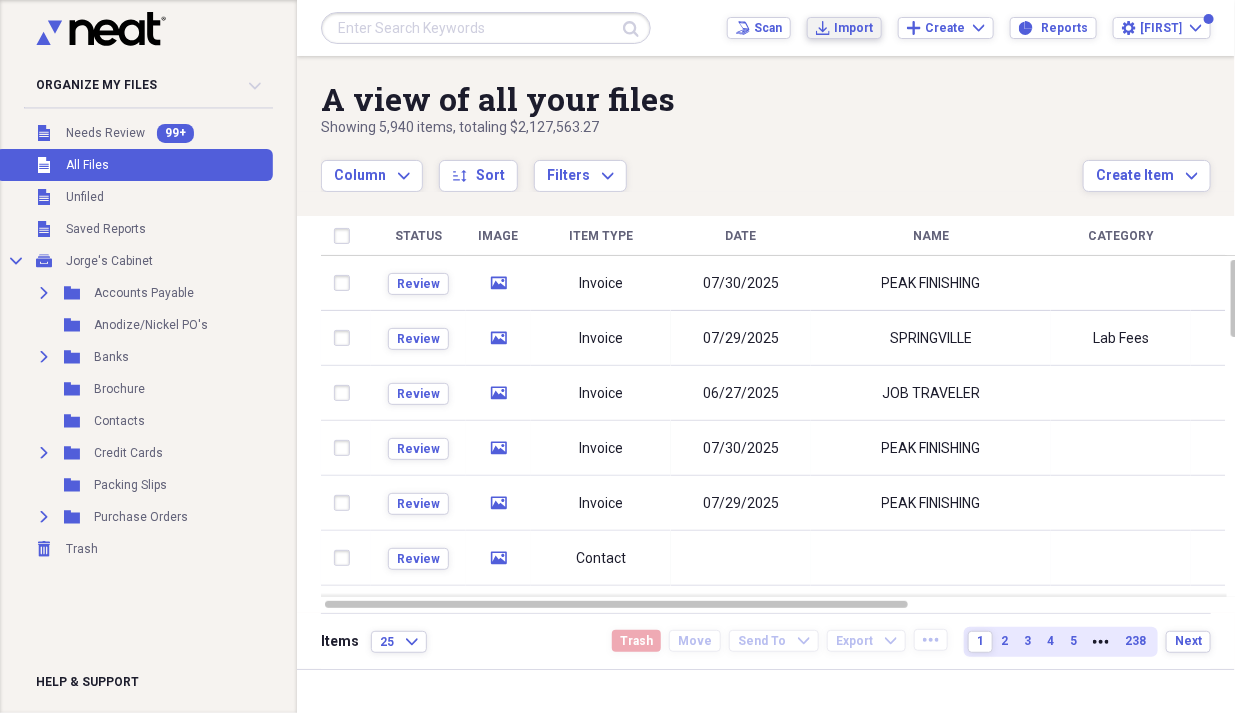 click on "Import" 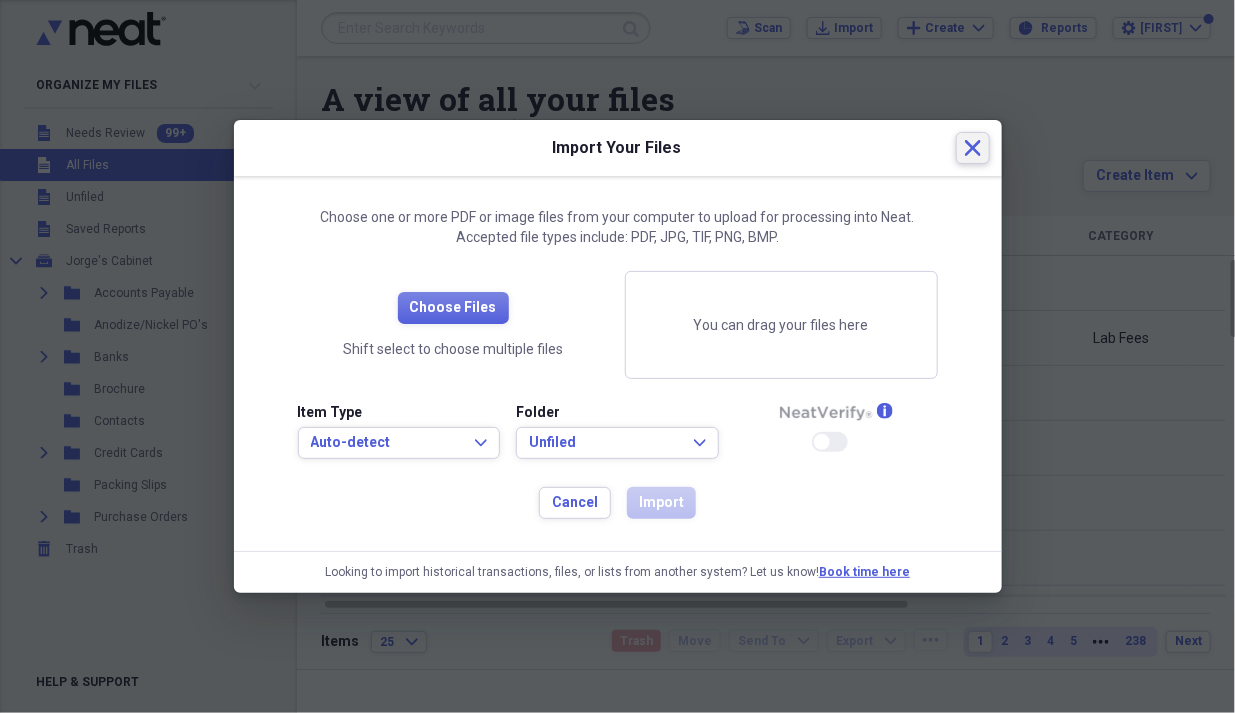 click on "Close" 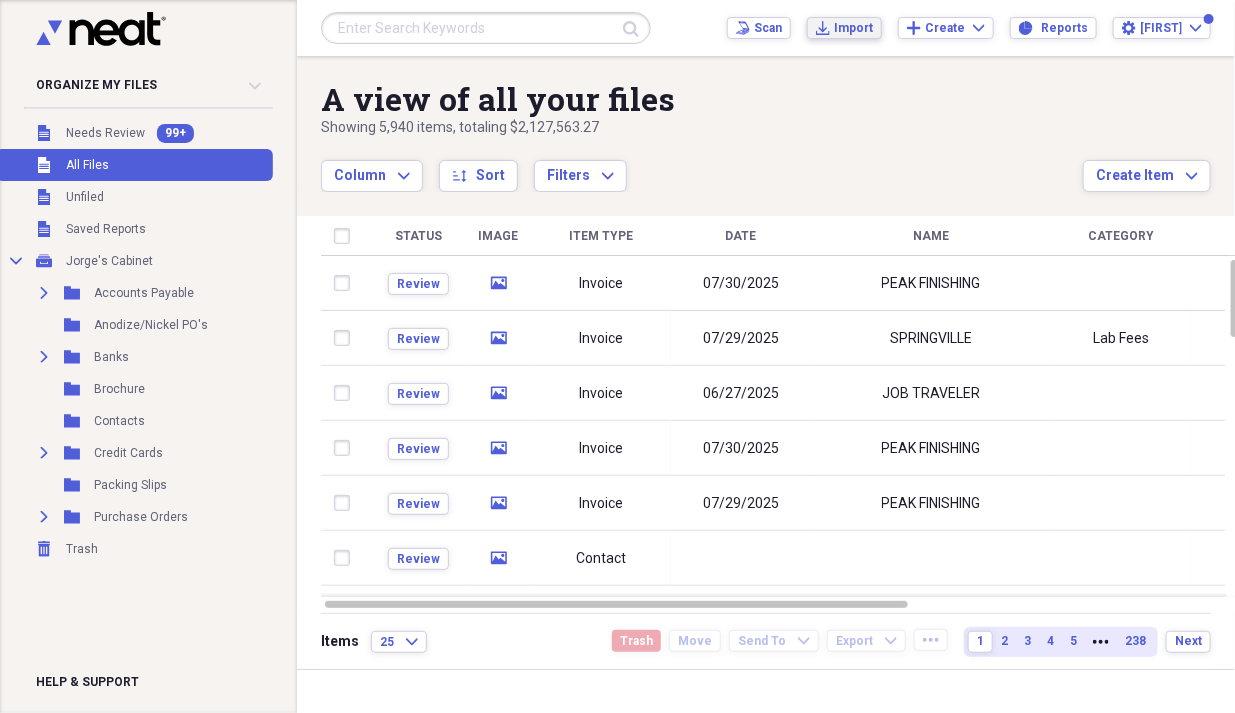 click on "Import" at bounding box center [853, 28] 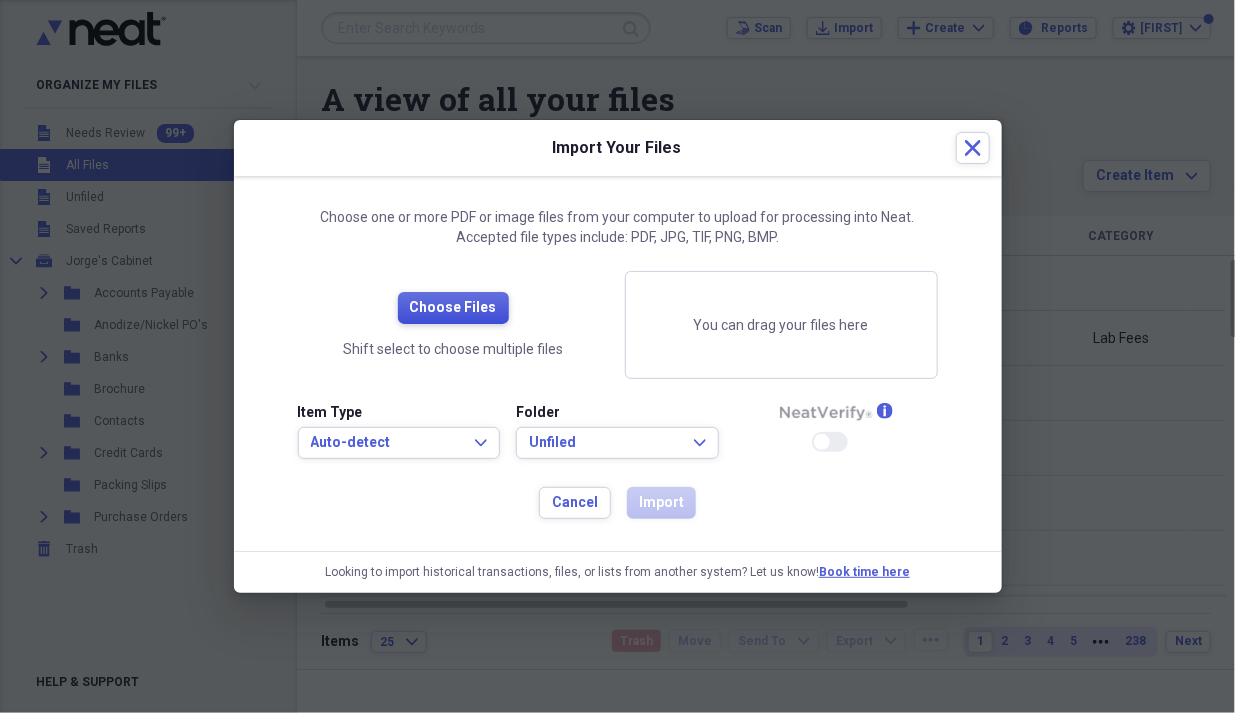 click on "Choose Files" at bounding box center (453, 308) 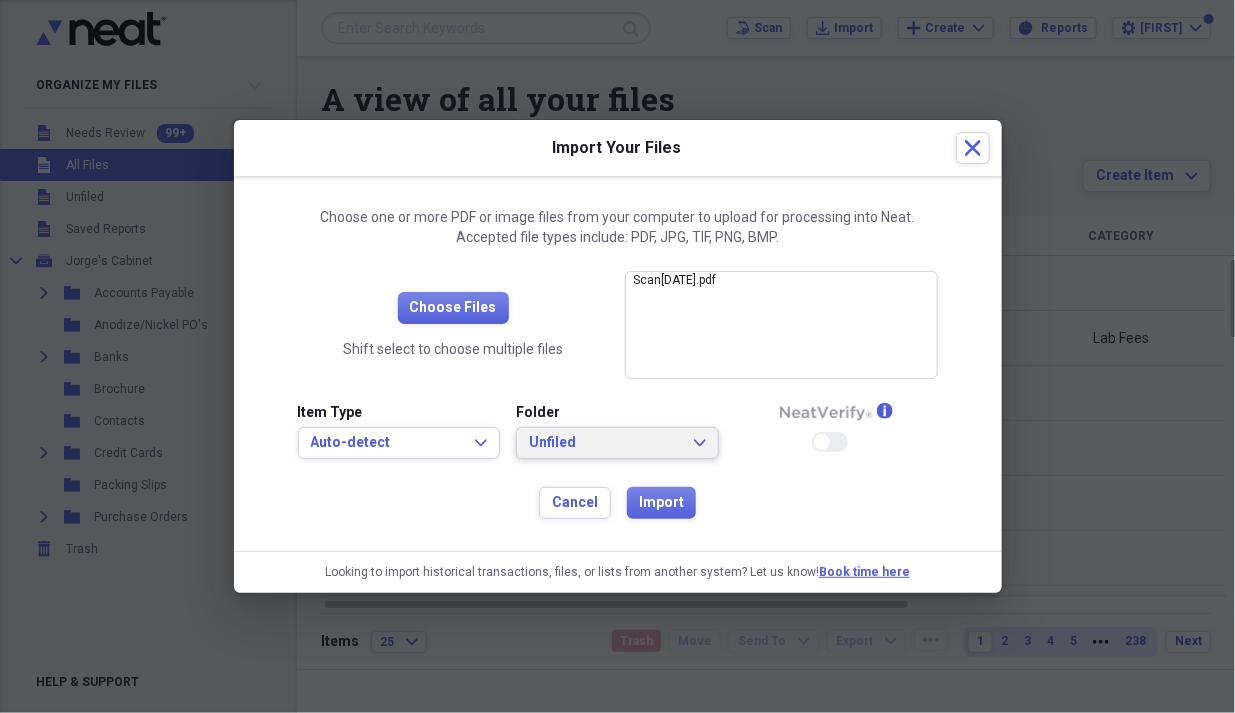 click on "Unfiled" at bounding box center [605, 443] 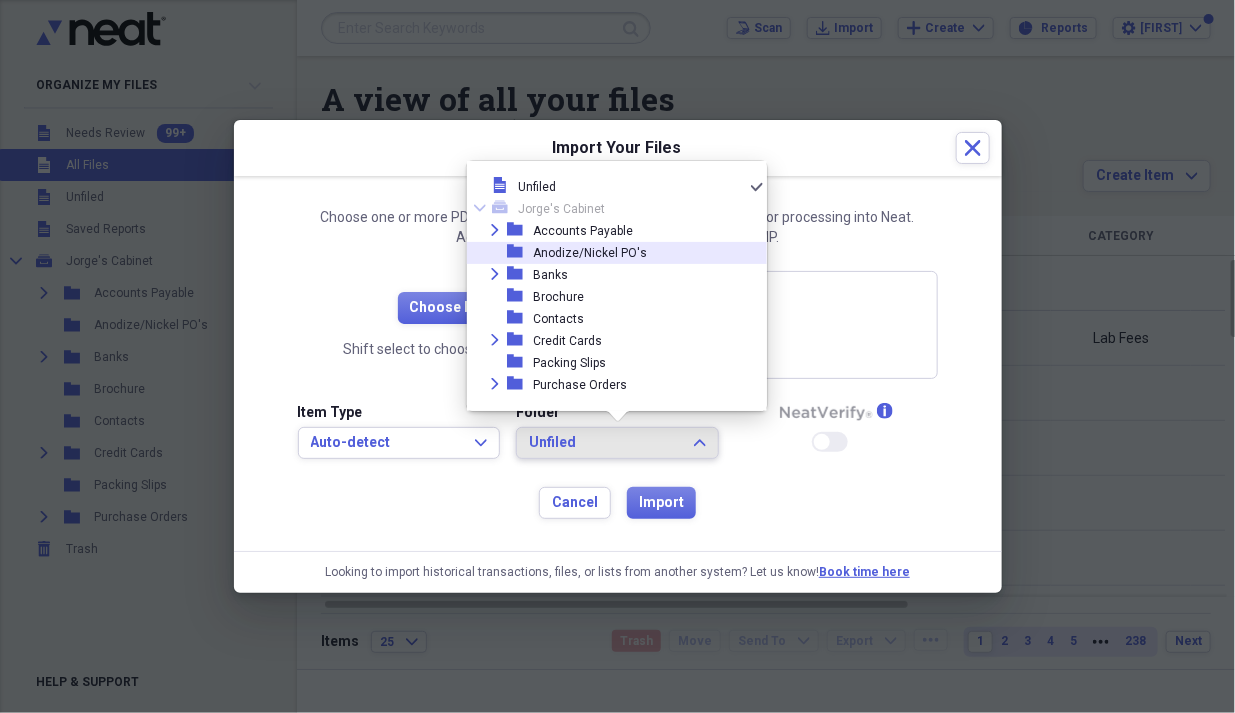 click on "Anodize/Nickel PO's" at bounding box center (590, 253) 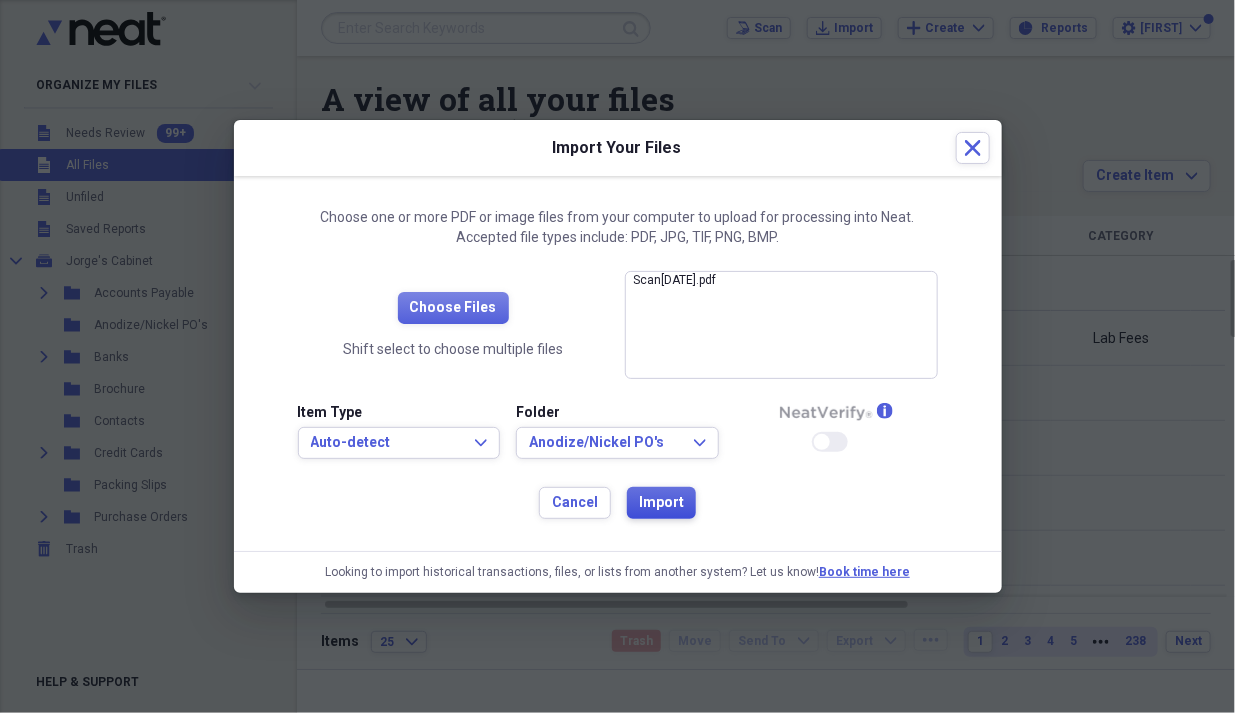 click on "Import" at bounding box center [661, 503] 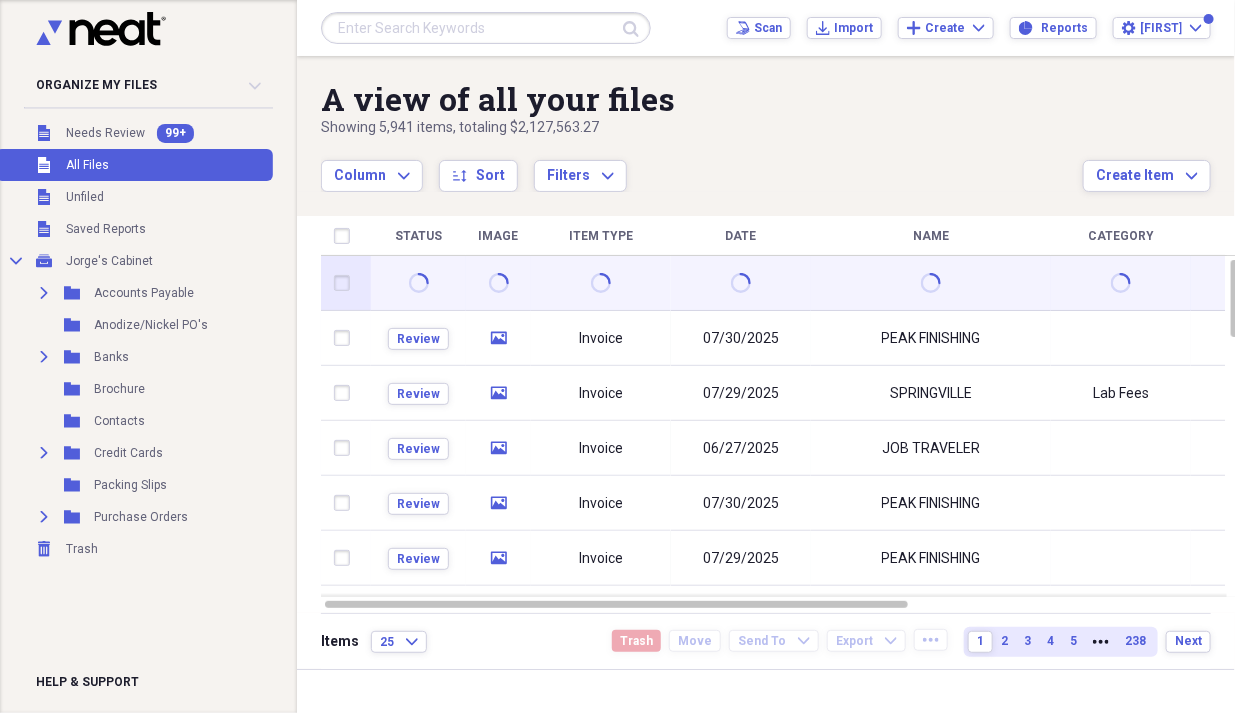 click at bounding box center [346, 283] 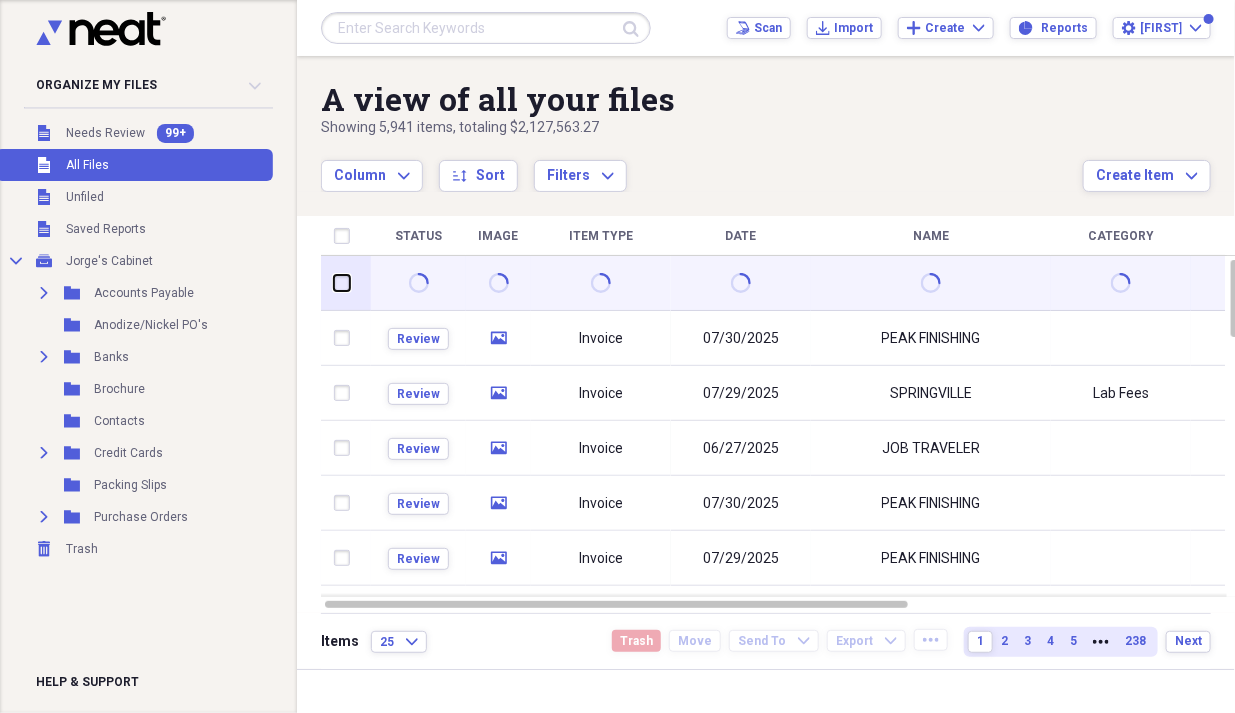 click at bounding box center [334, 283] 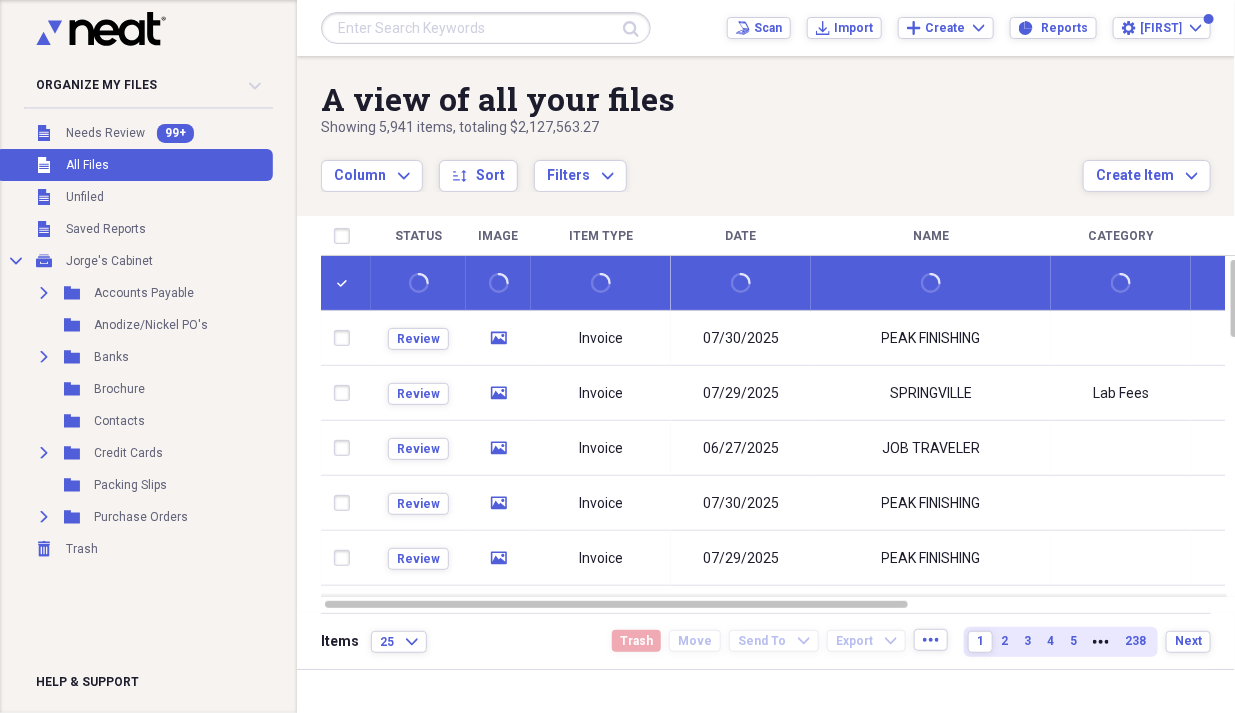 click at bounding box center [346, 283] 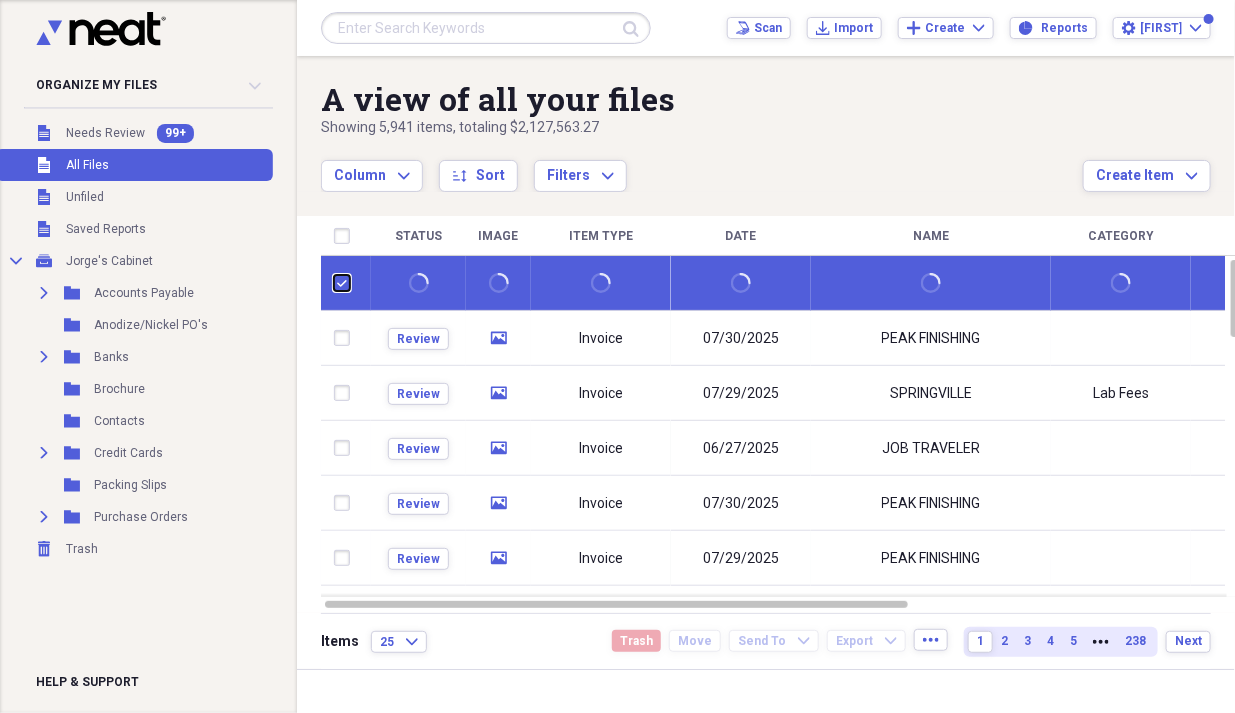 click at bounding box center (334, 283) 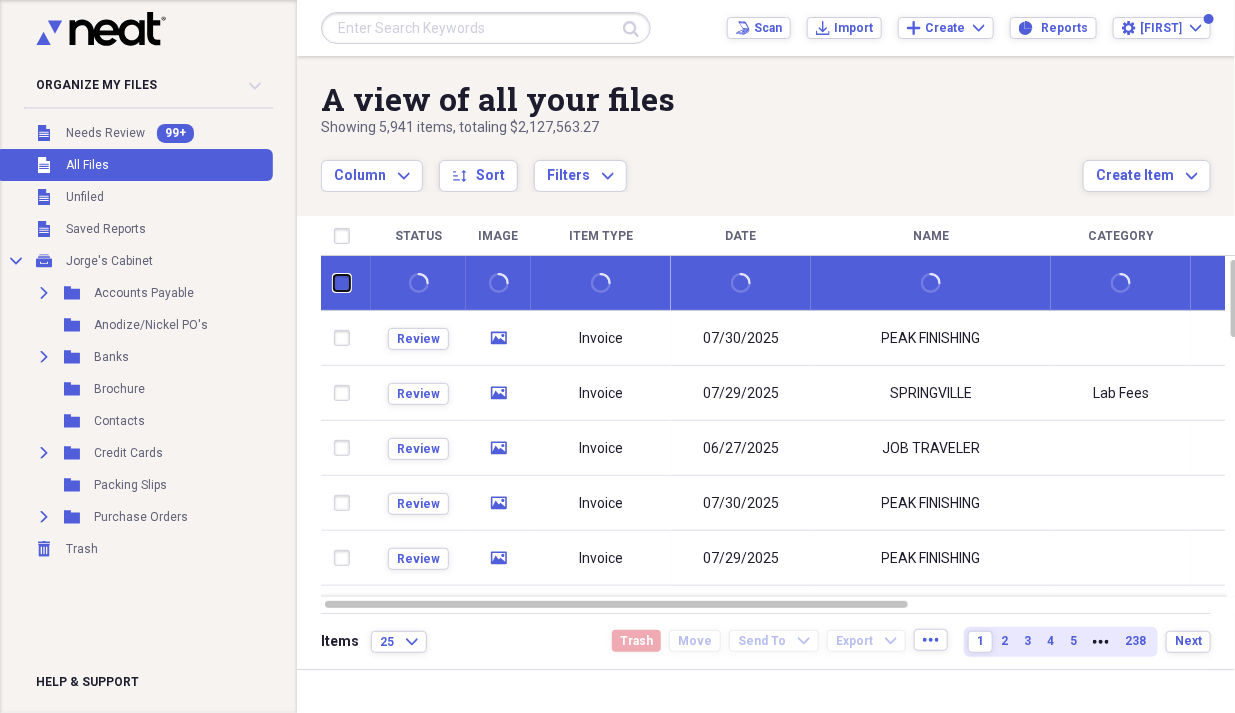 checkbox on "false" 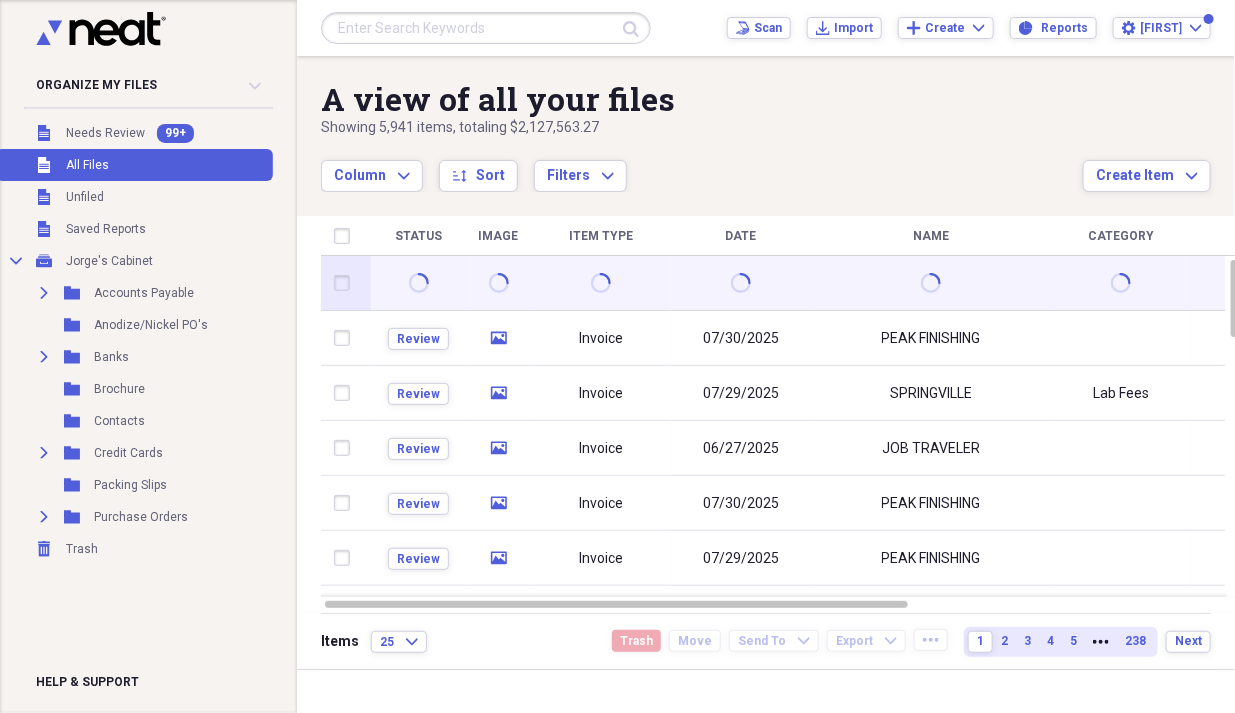 click at bounding box center (418, 283) 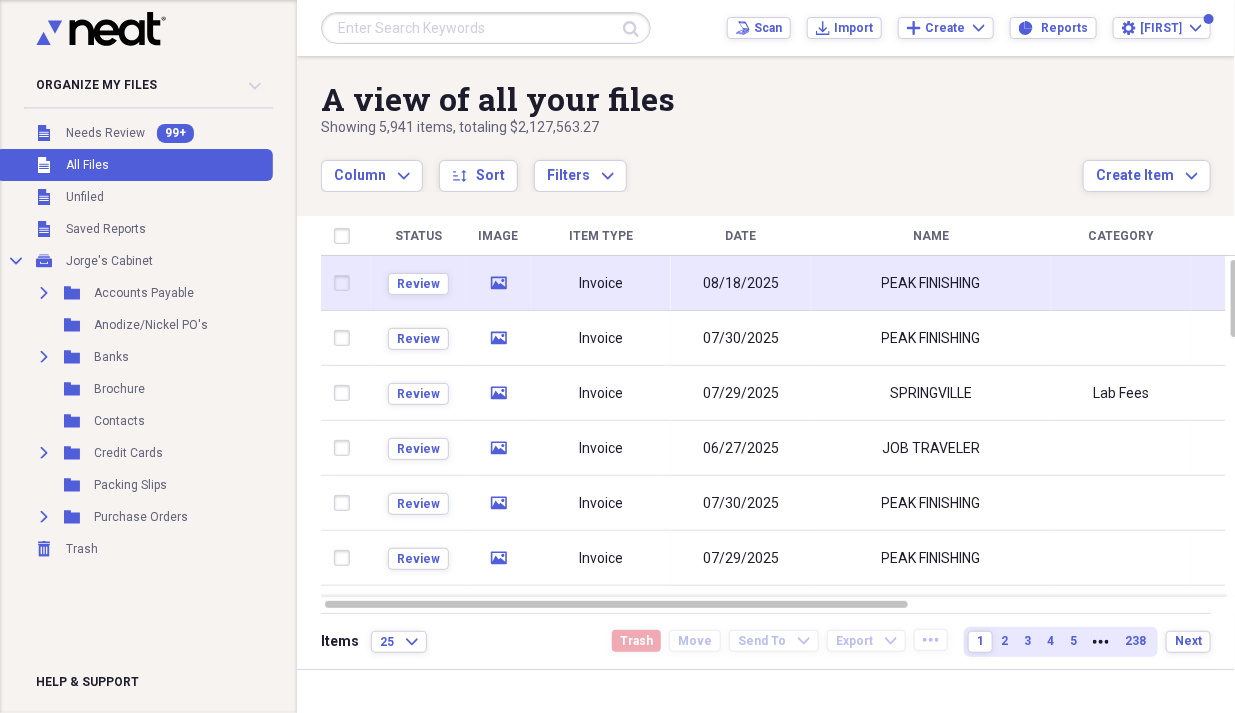 click on "Invoice" at bounding box center (601, 284) 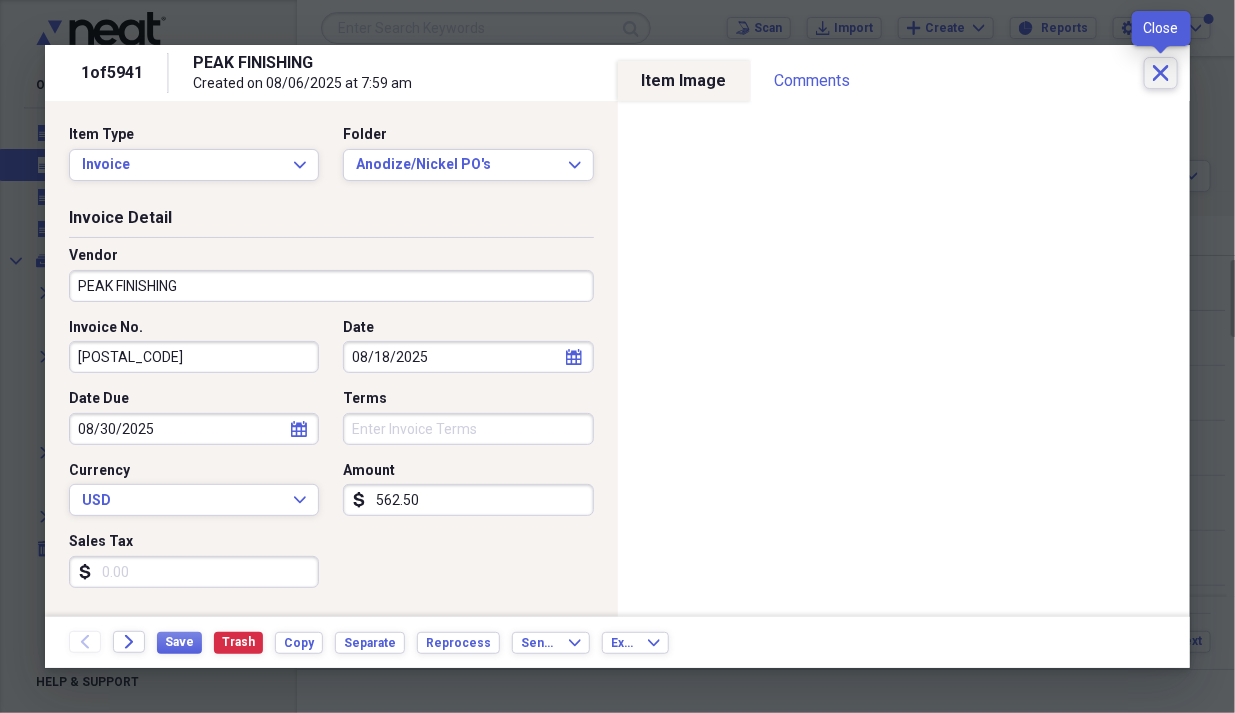 click 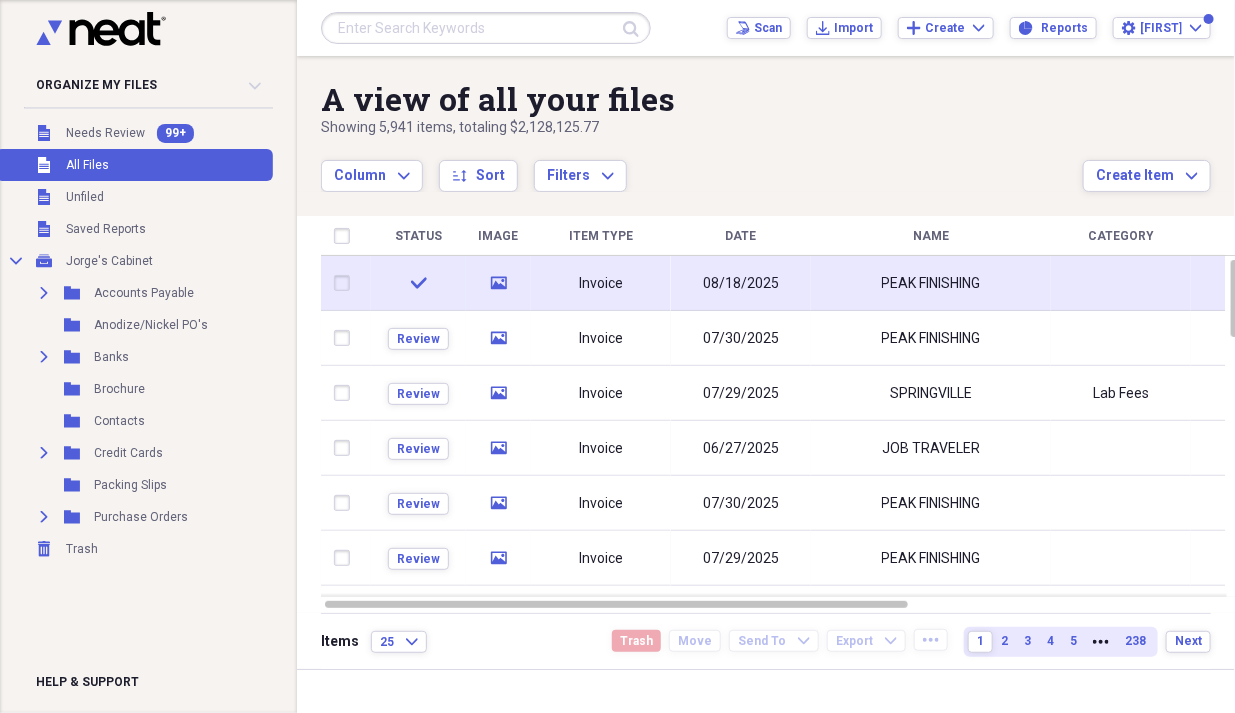 click on "Invoice" at bounding box center [601, 283] 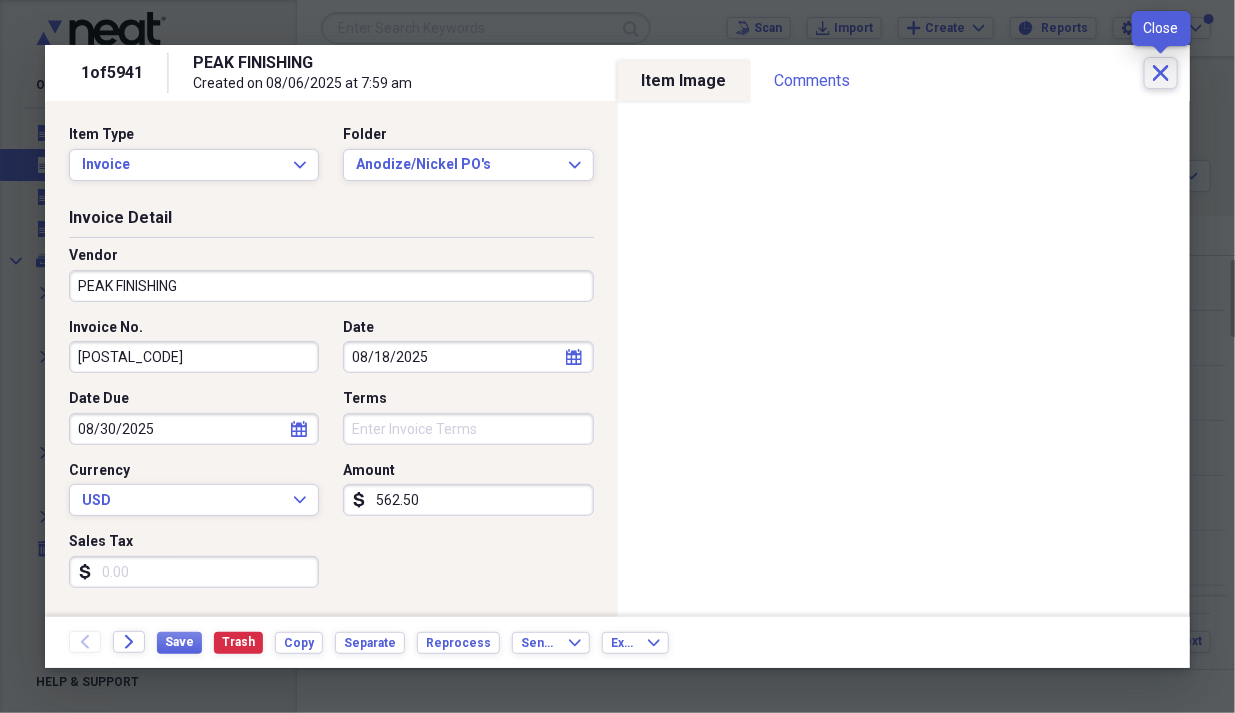 click on "Close" 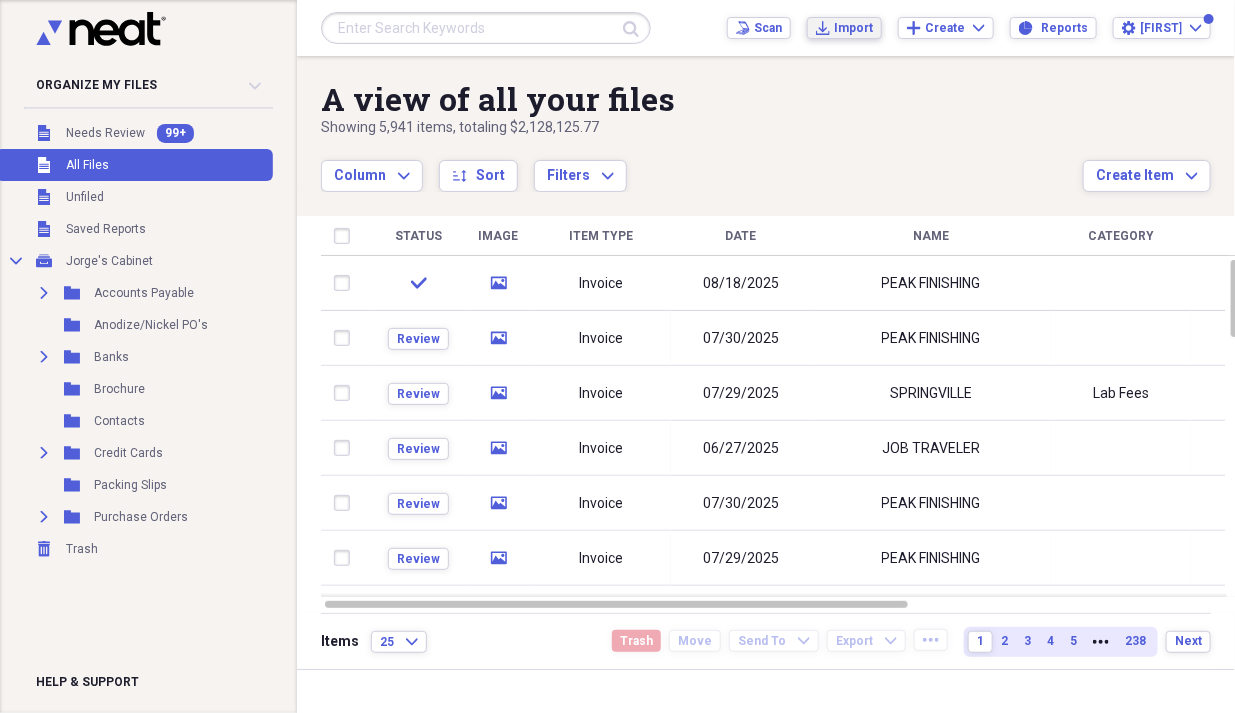 click on "Import" at bounding box center [853, 28] 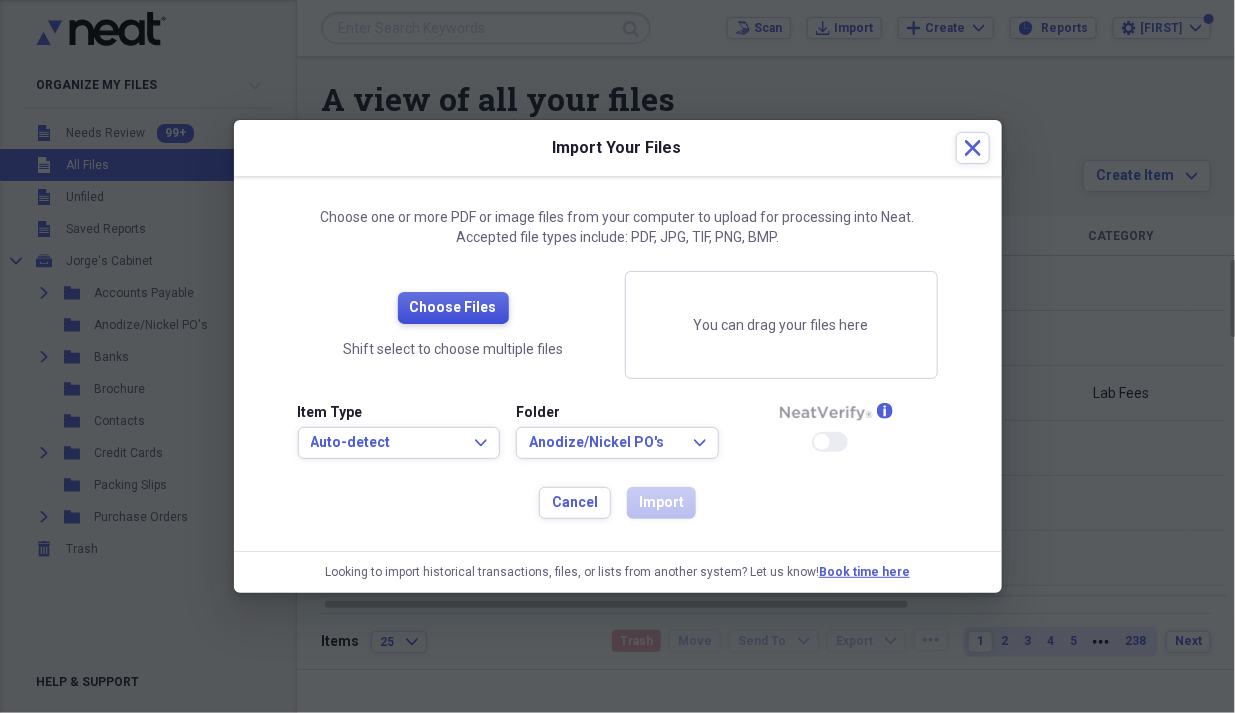 click on "Choose Files" at bounding box center [453, 308] 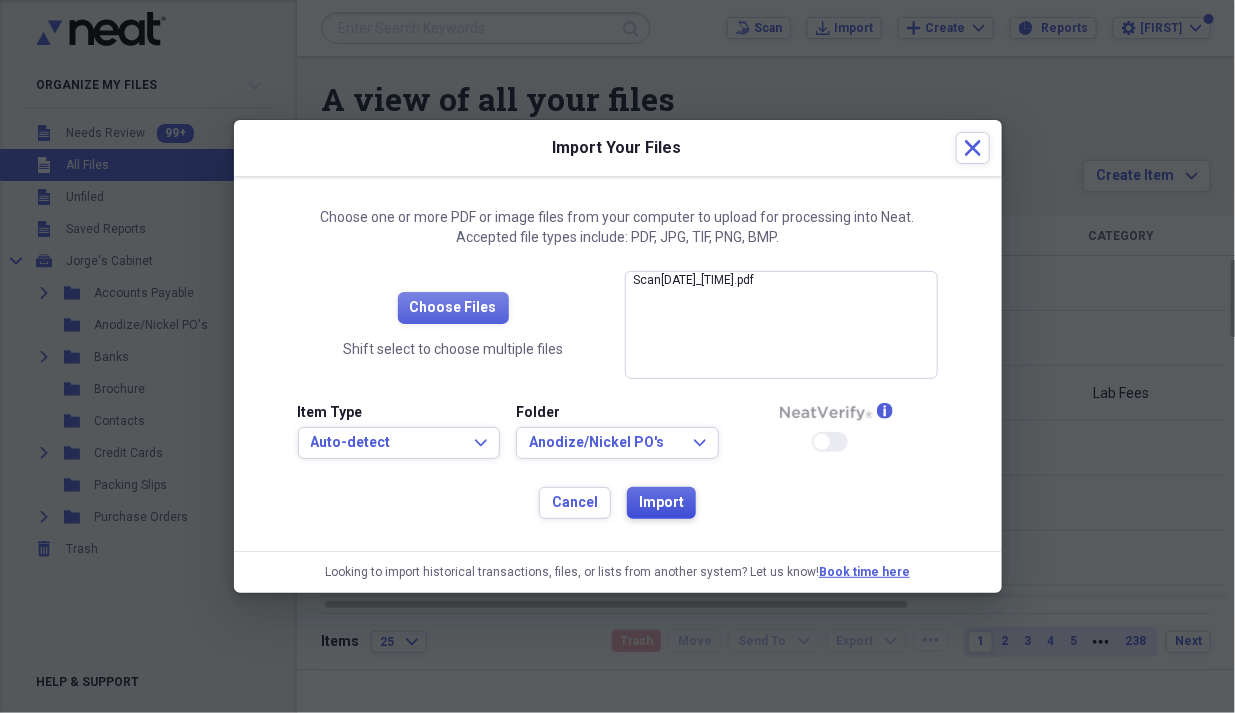 click on "Import" at bounding box center [661, 503] 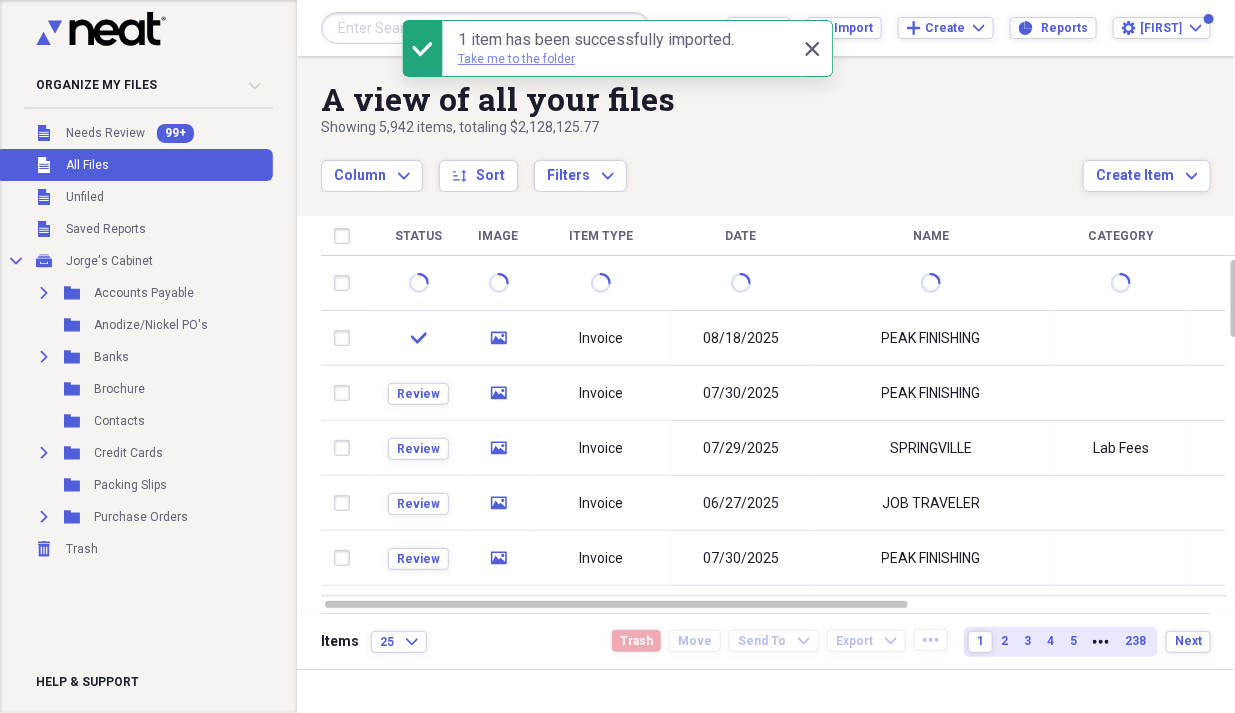 click on "Take me to the folder" at bounding box center [516, 59] 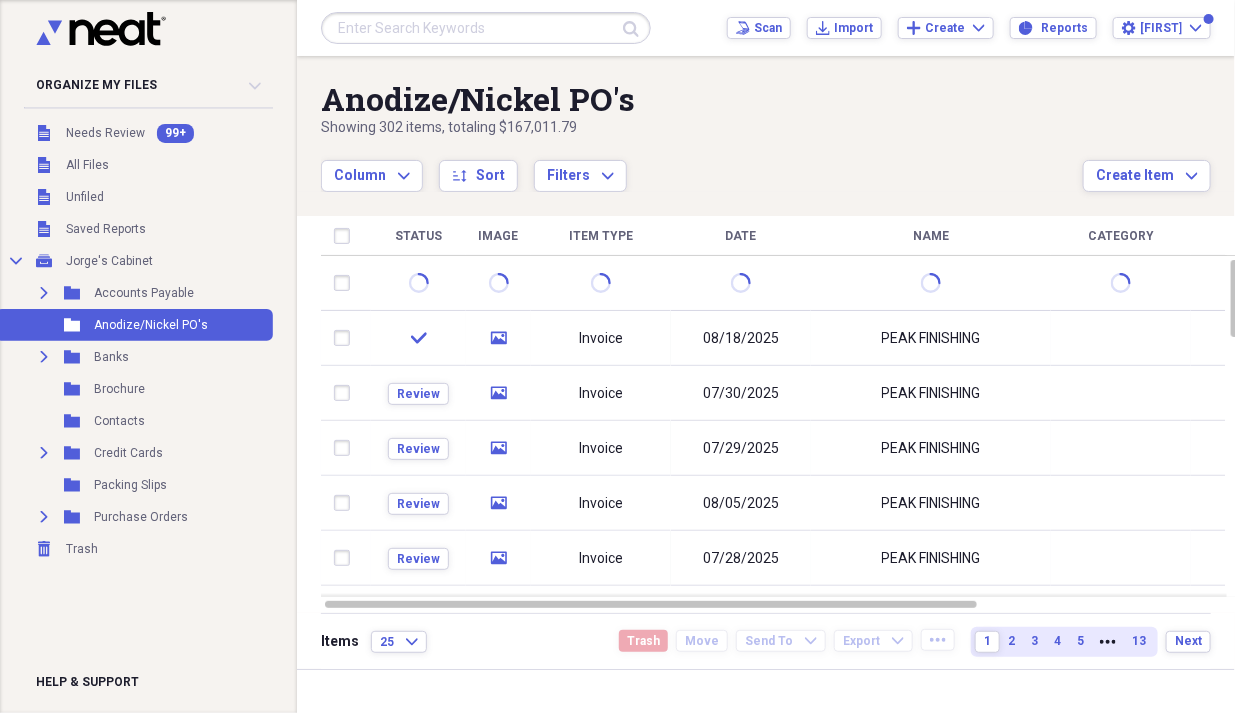 click at bounding box center [486, 28] 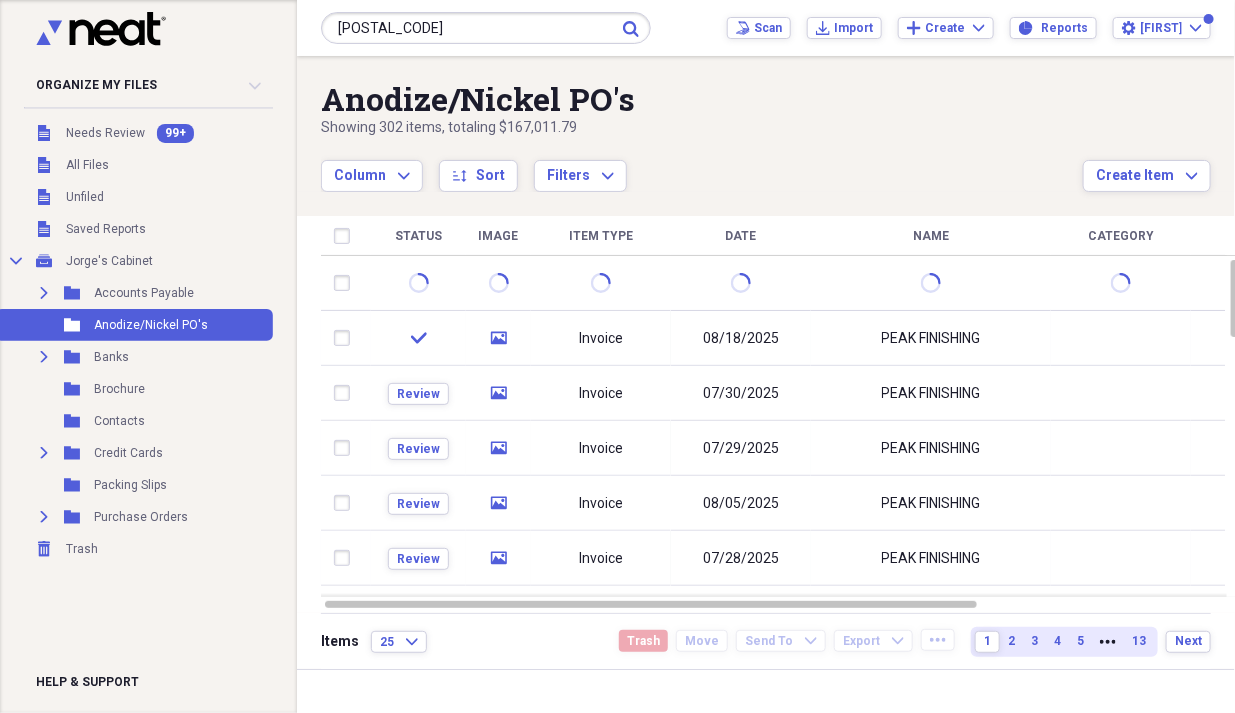 type on "[POSTAL_CODE]" 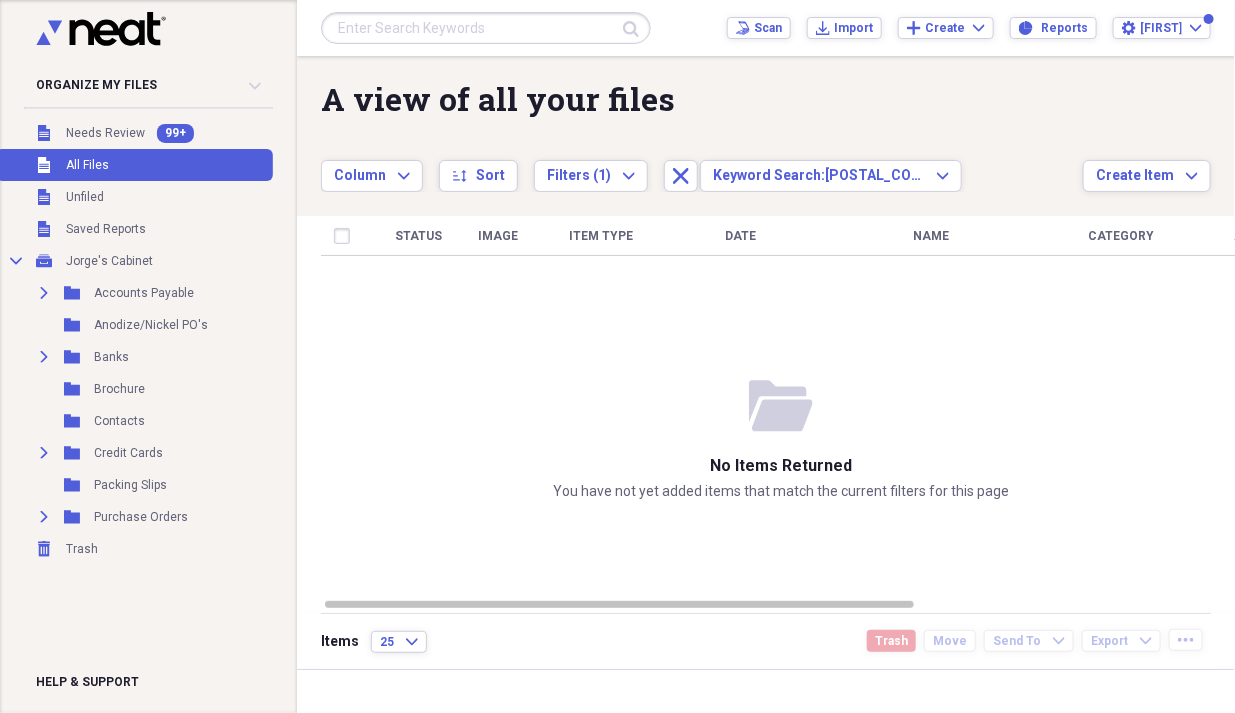 click at bounding box center (486, 28) 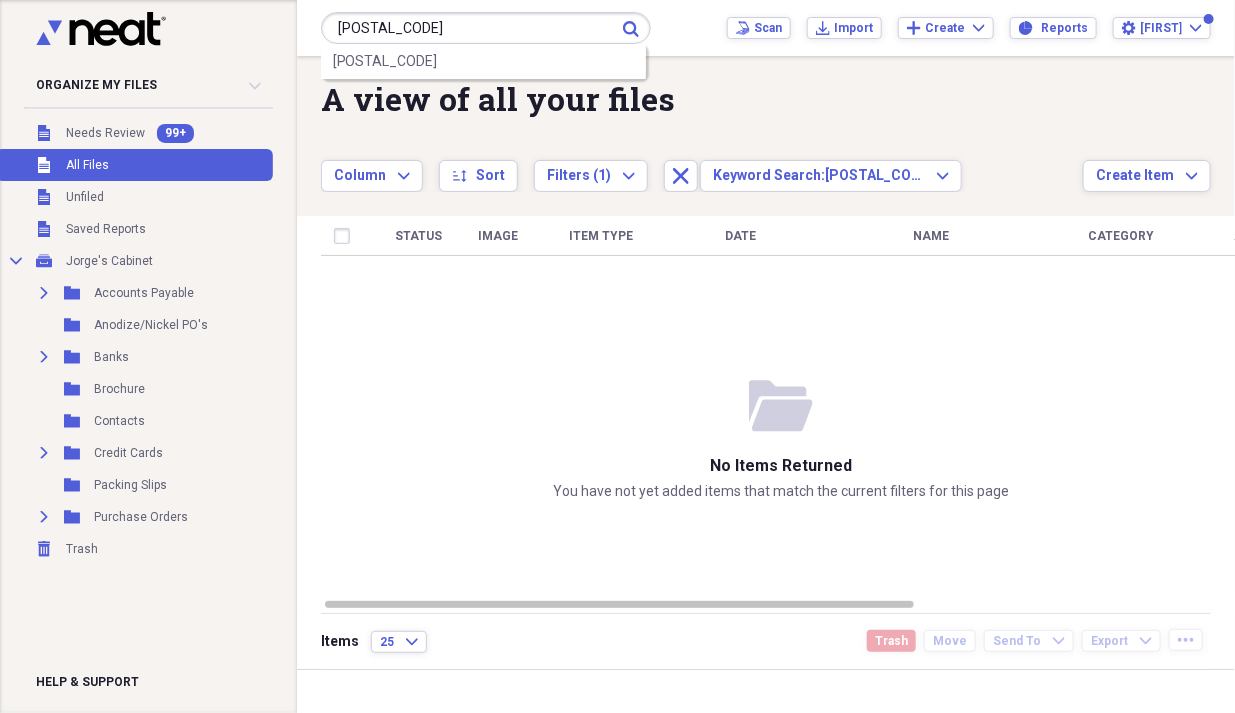 type on "[POSTAL_CODE]" 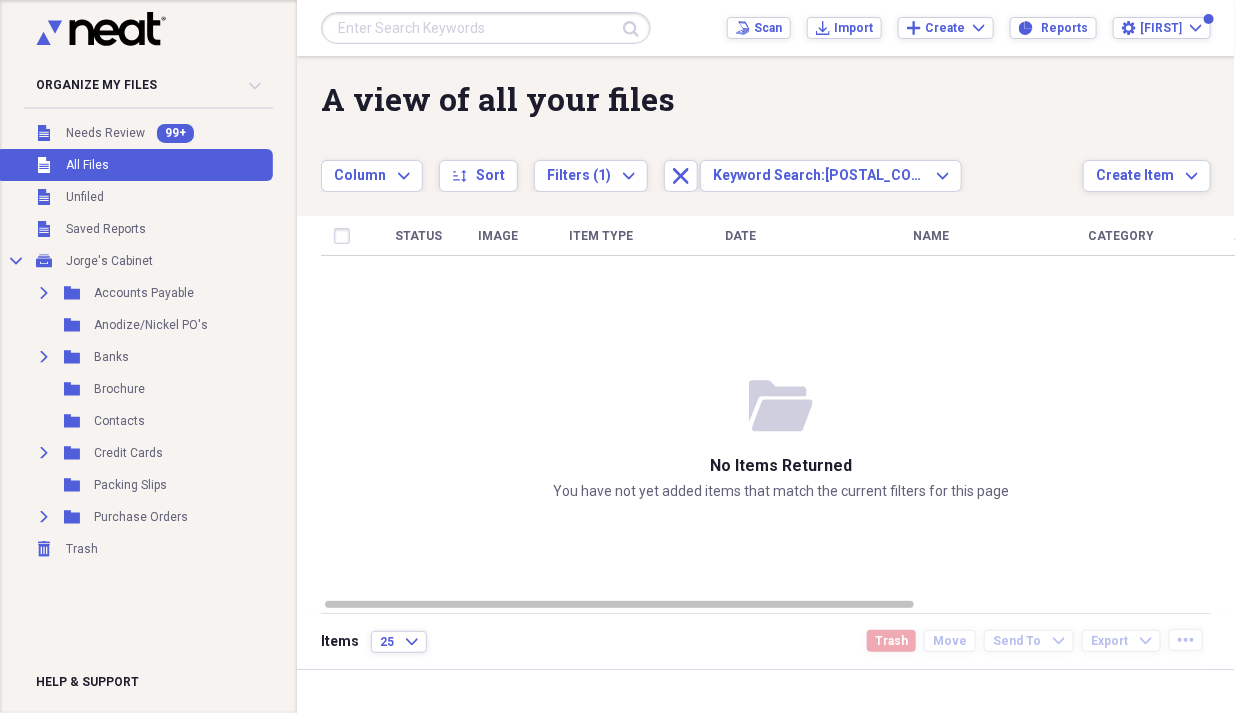 click at bounding box center (486, 28) 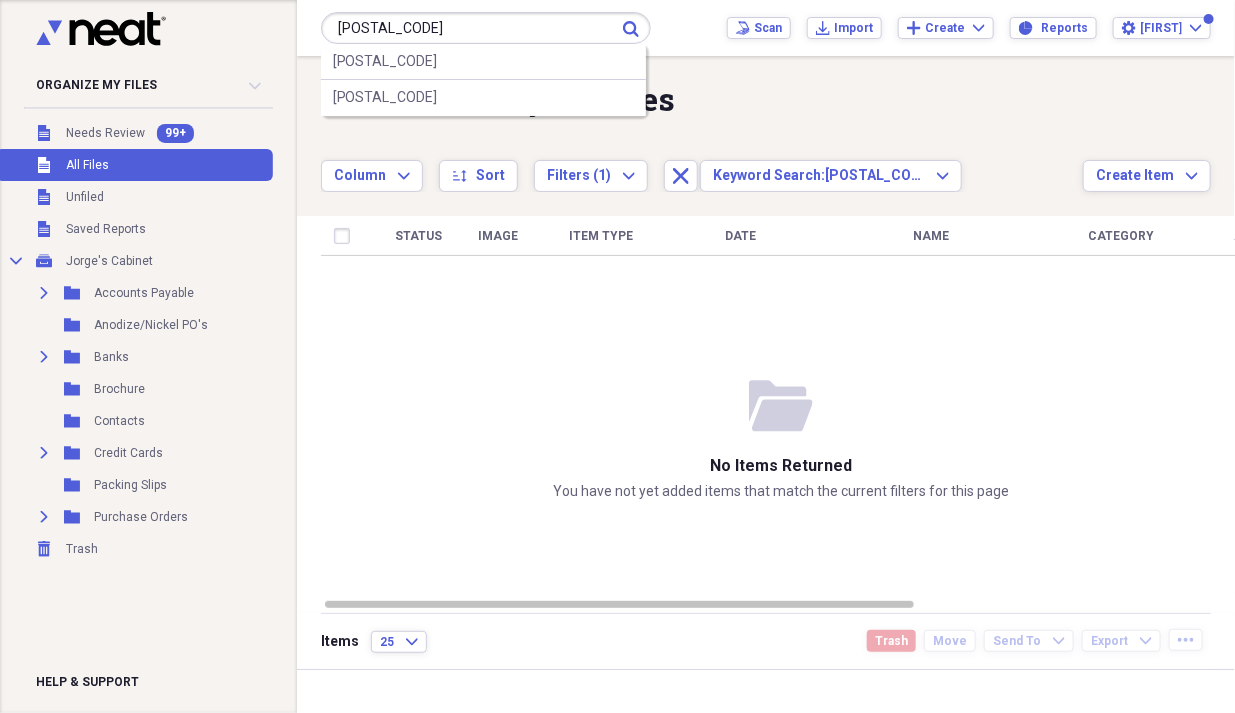 type on "[POSTAL_CODE]" 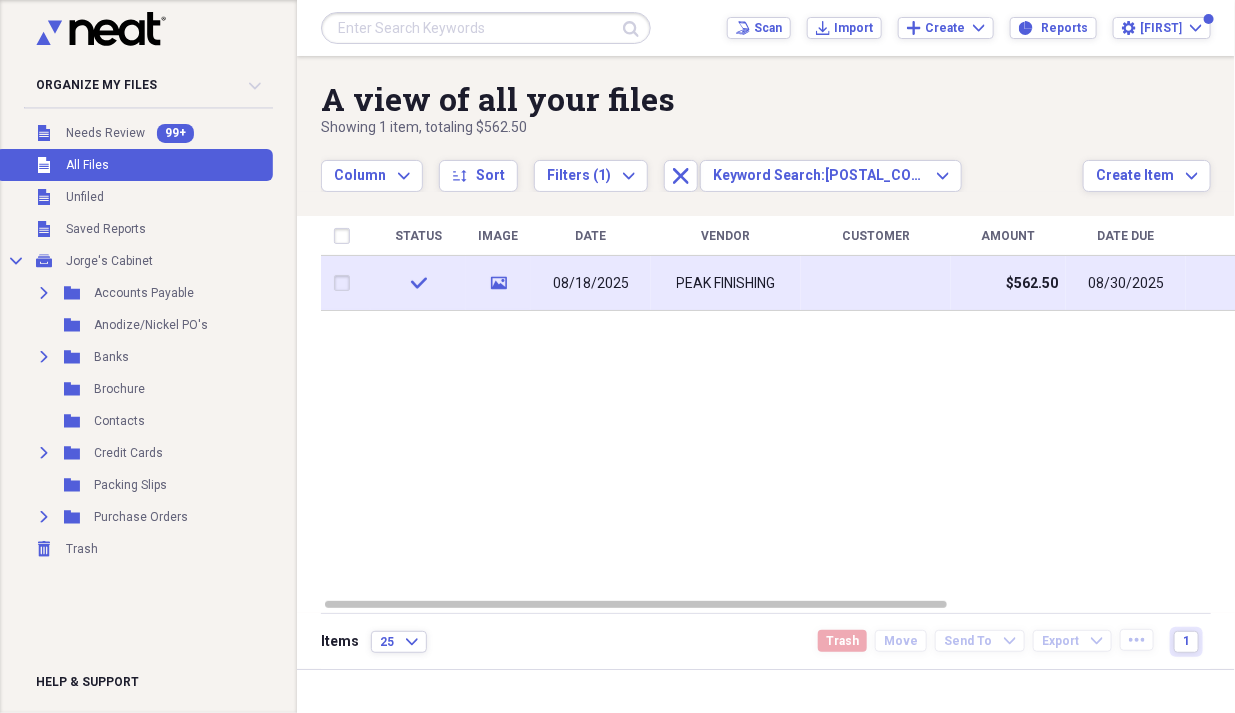 click on "PEAK FINISHING" at bounding box center (726, 284) 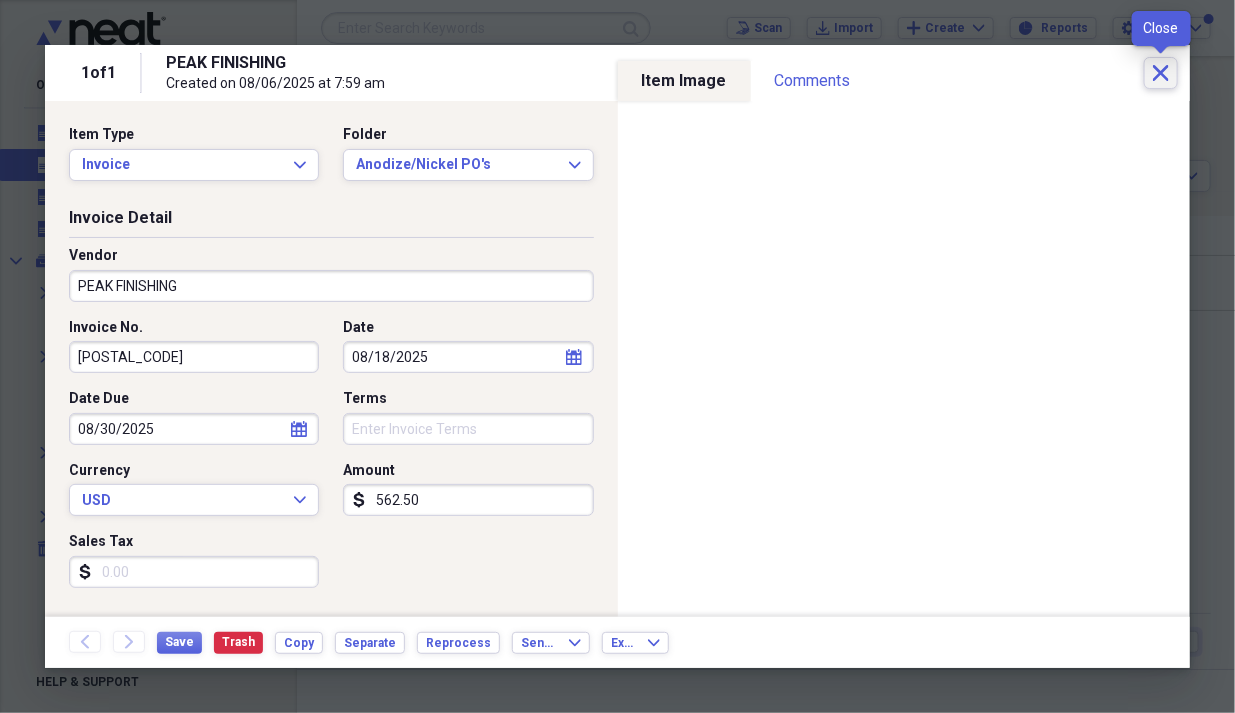 click on "Close" 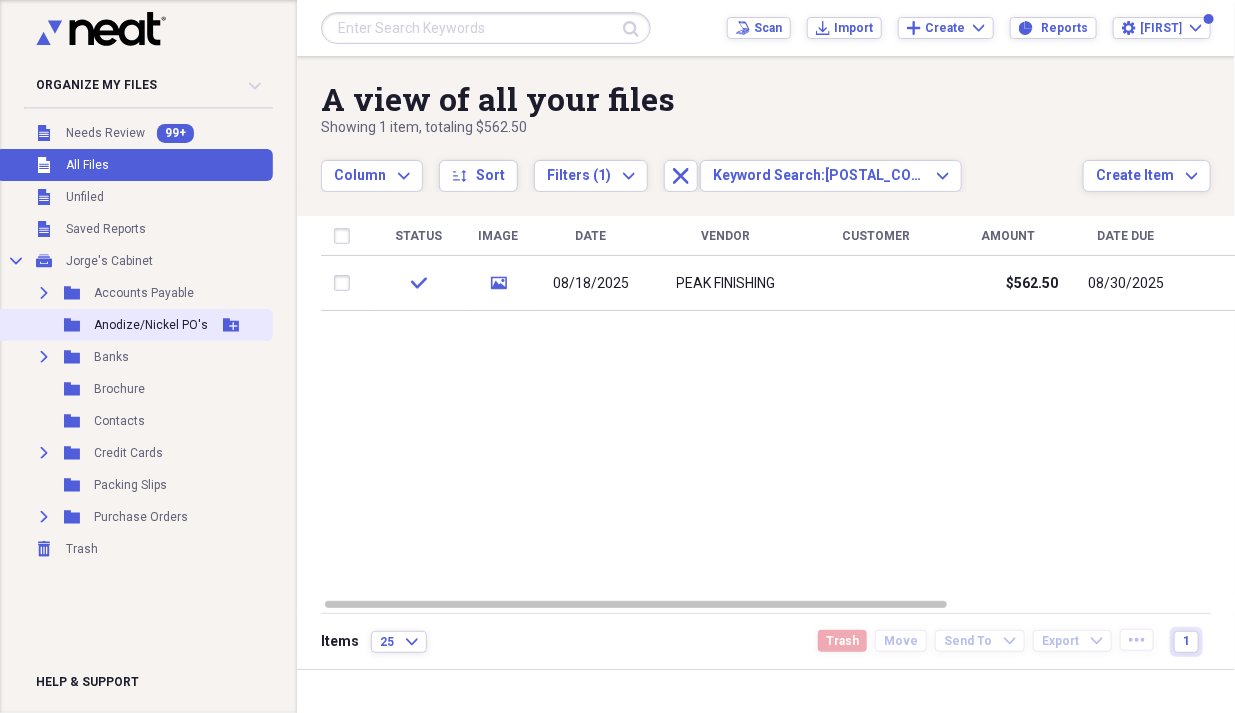 click on "Folder Anodize/Nickel PO's Add Folder" at bounding box center (134, 325) 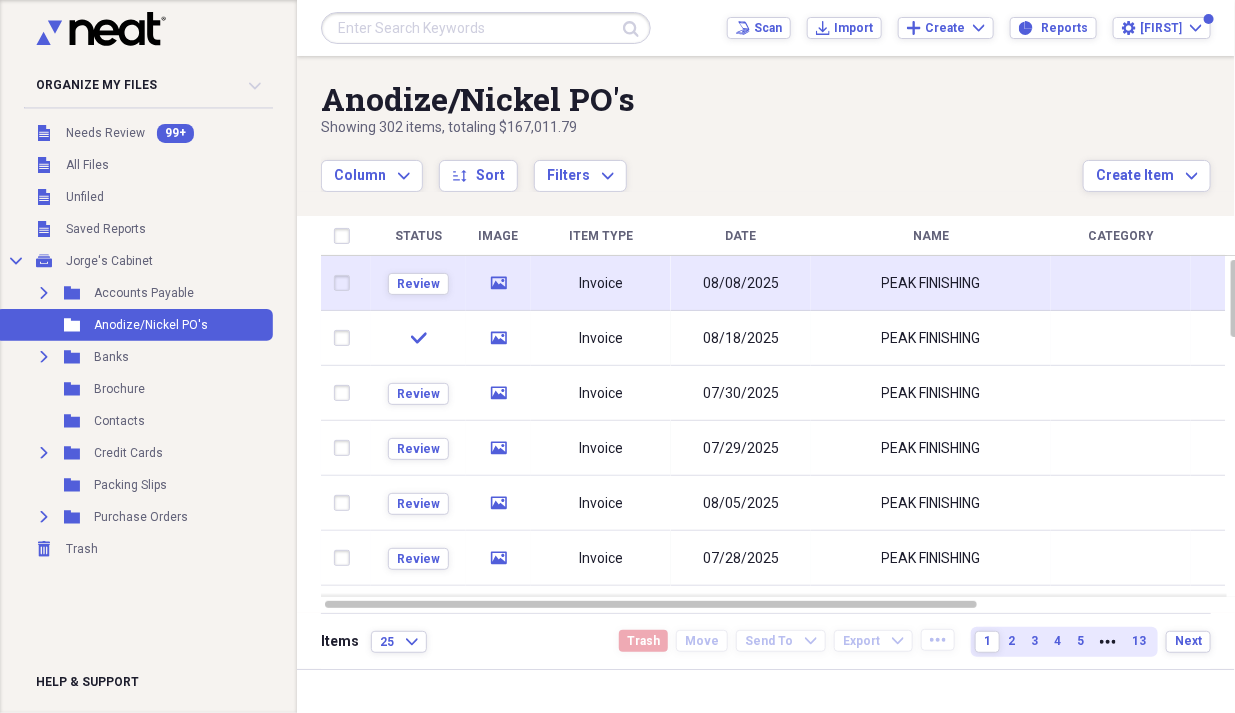 click on "08/08/2025" at bounding box center (741, 283) 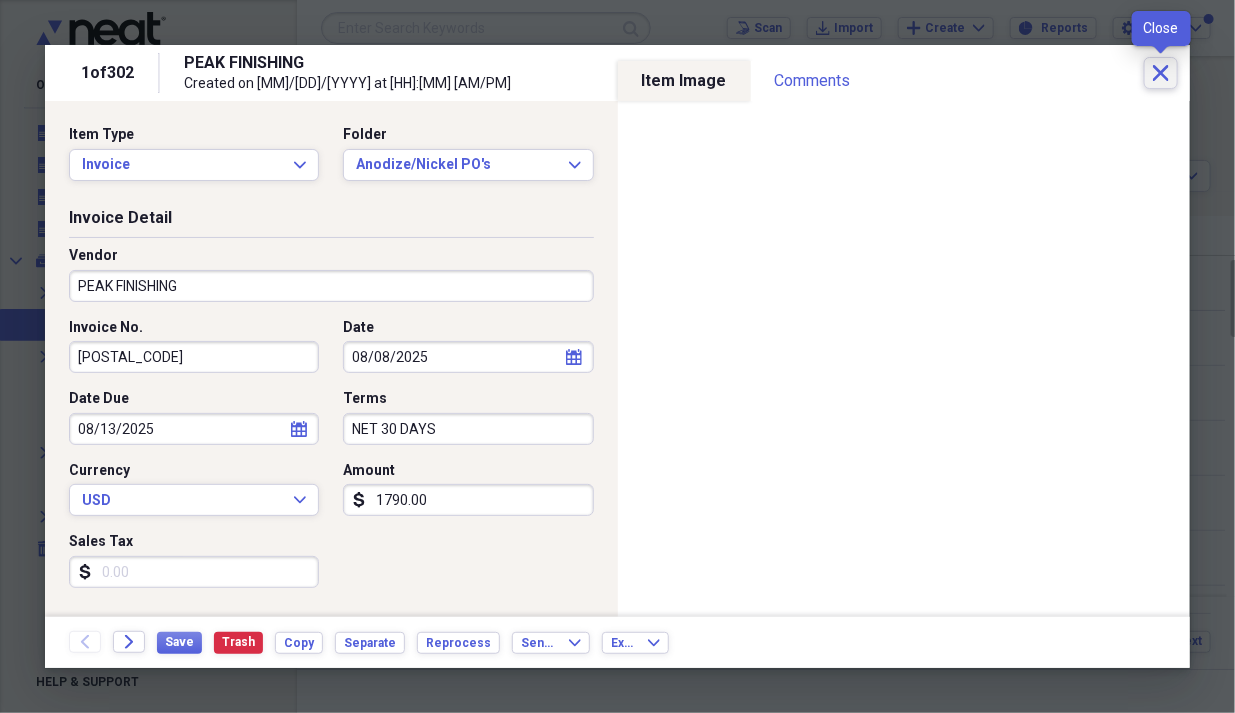 click on "Close" 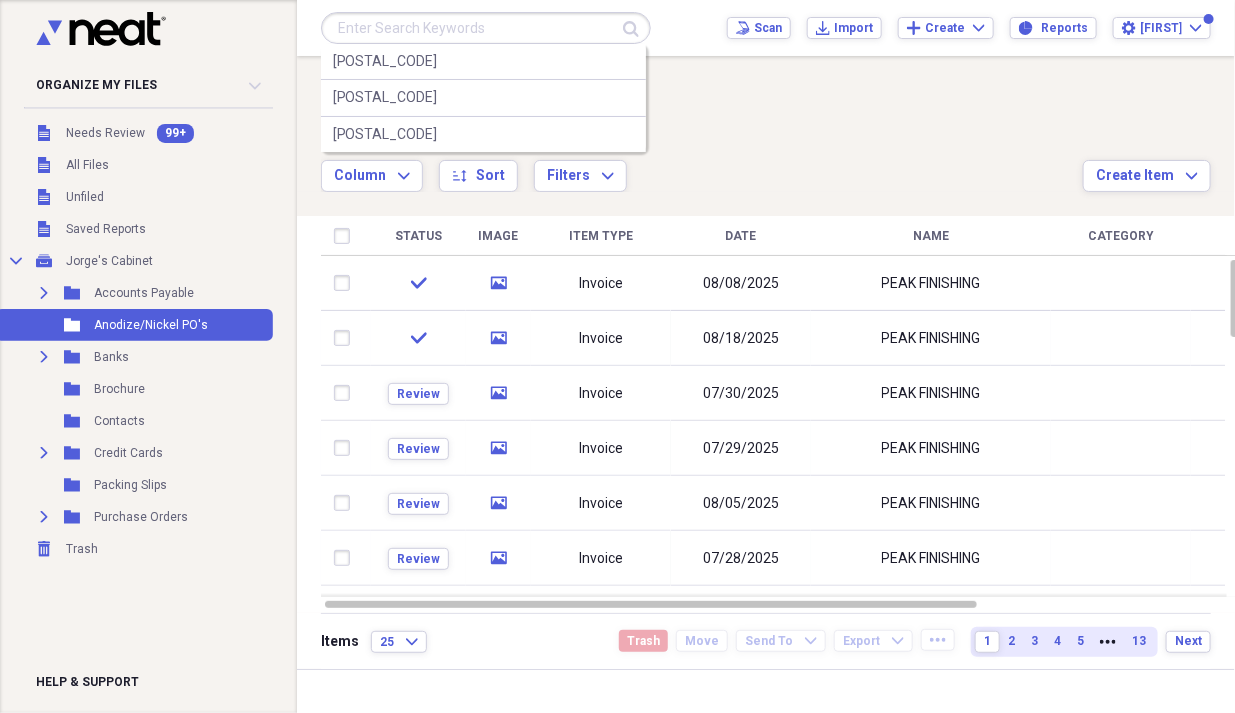 click at bounding box center [486, 28] 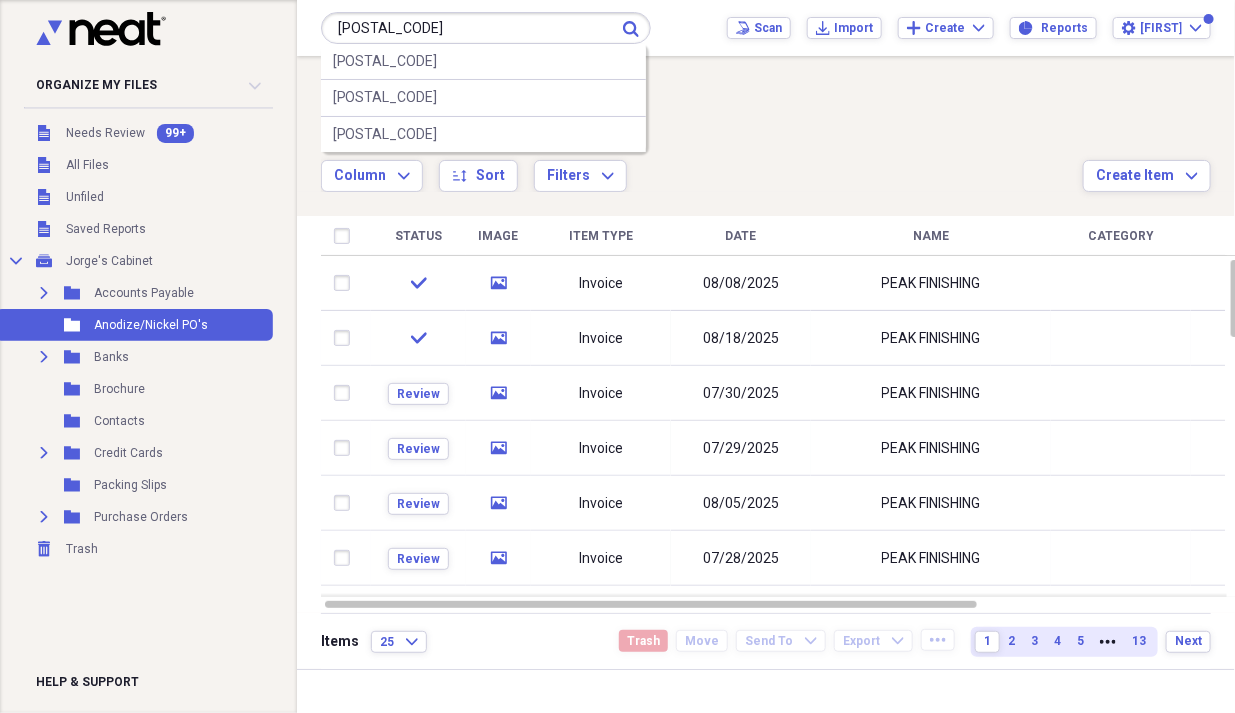 type on "[POSTAL_CODE]" 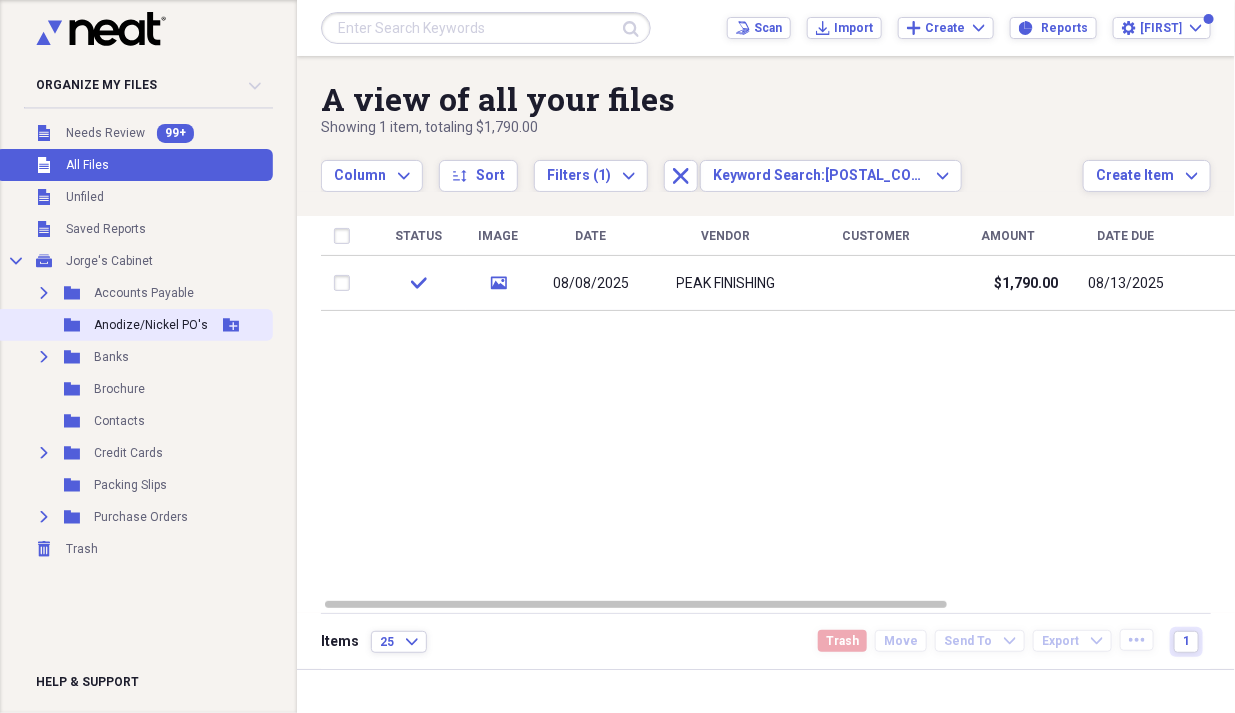 click on "Anodize/Nickel PO's" at bounding box center (151, 325) 